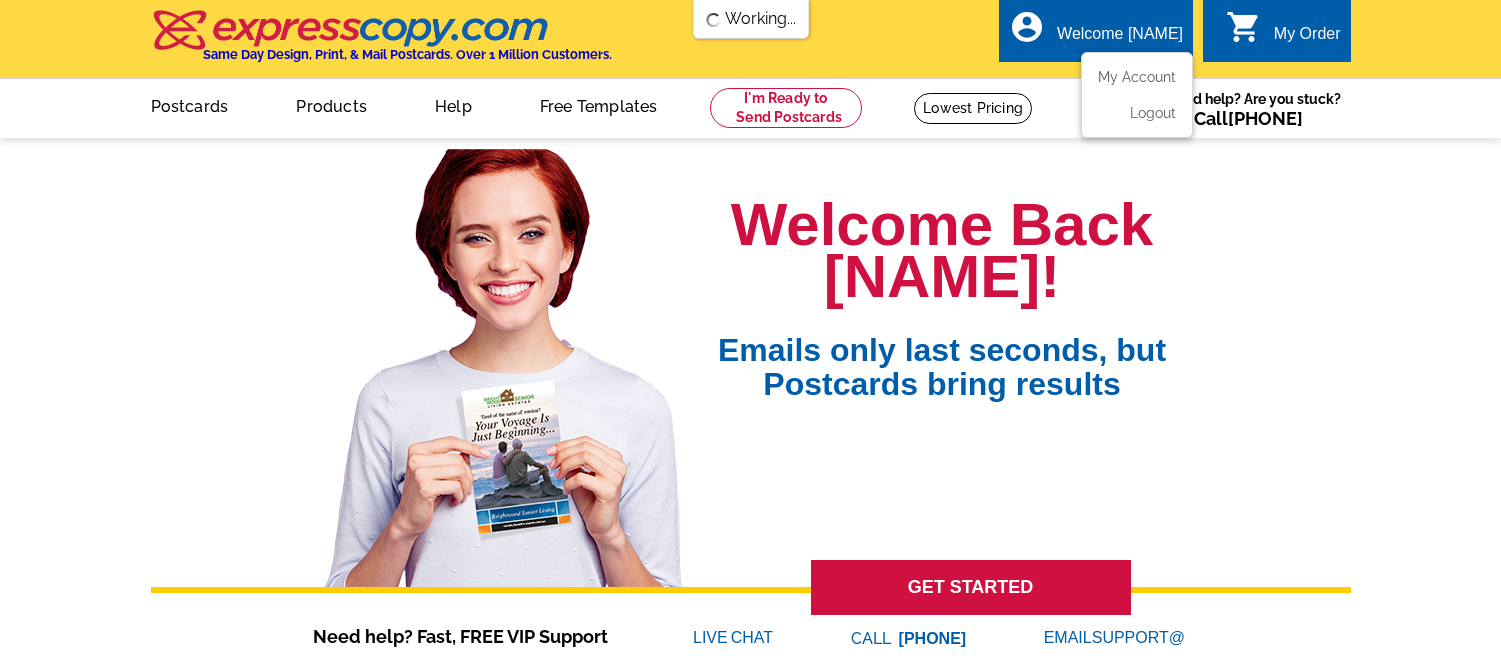 scroll, scrollTop: 0, scrollLeft: 0, axis: both 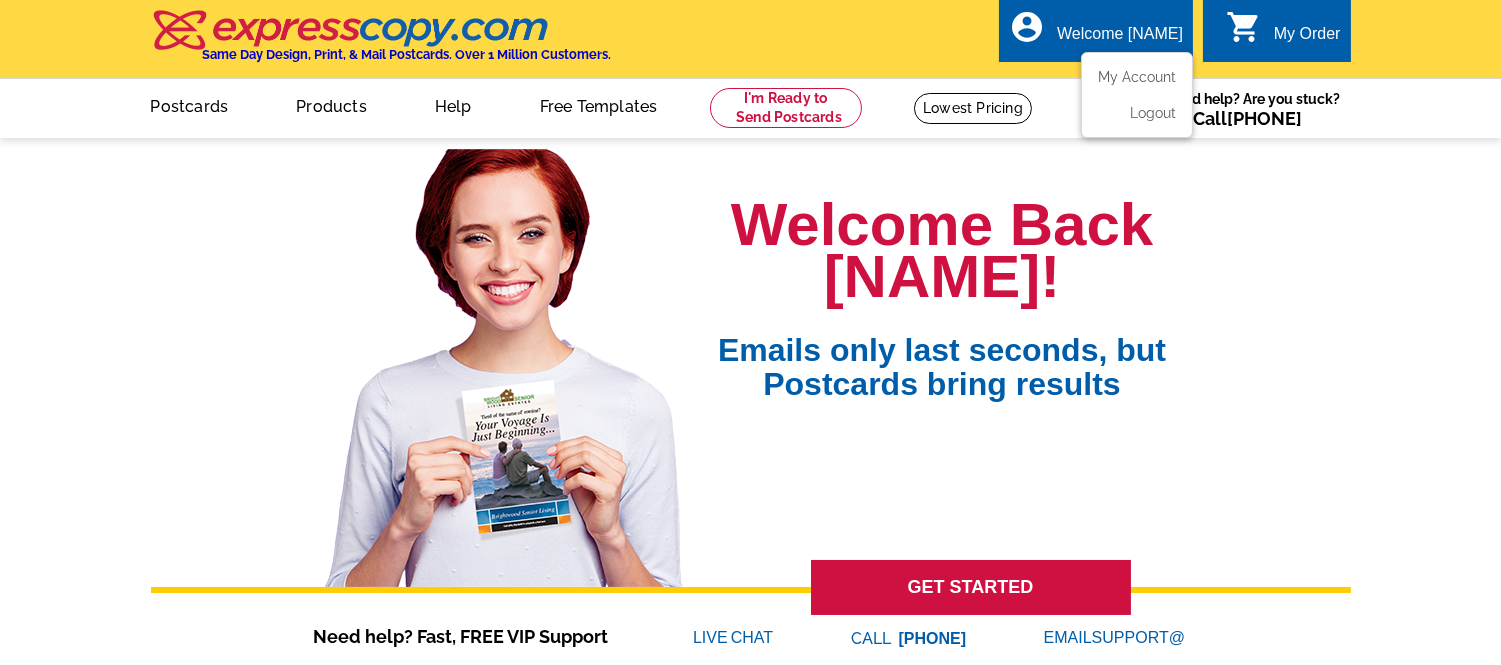 click on "Welcome [NAME]" at bounding box center (1120, 39) 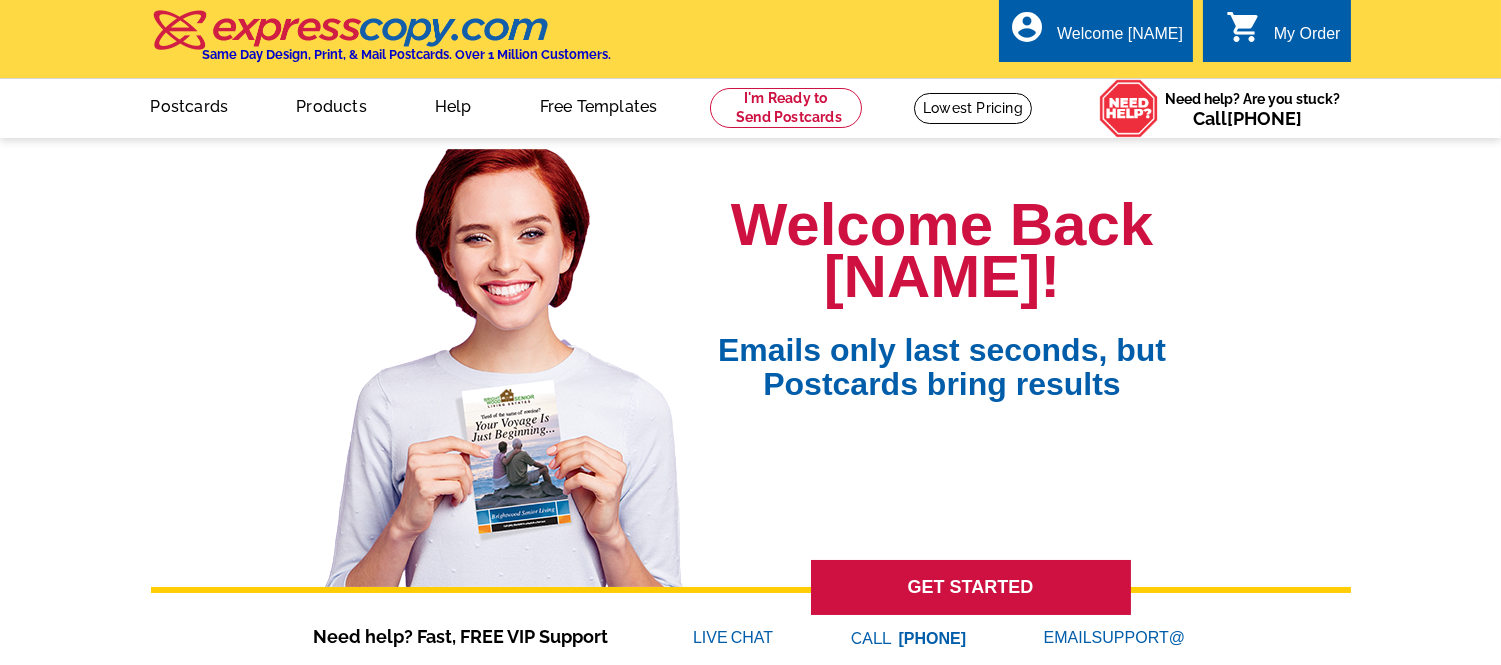 click on "Same Day Design, Print, & Mail Postcards. Over 1 Million Customers. account_circle Welcome [NAME] My Account Logout 0 shopping_cart My Order" at bounding box center (751, 40) 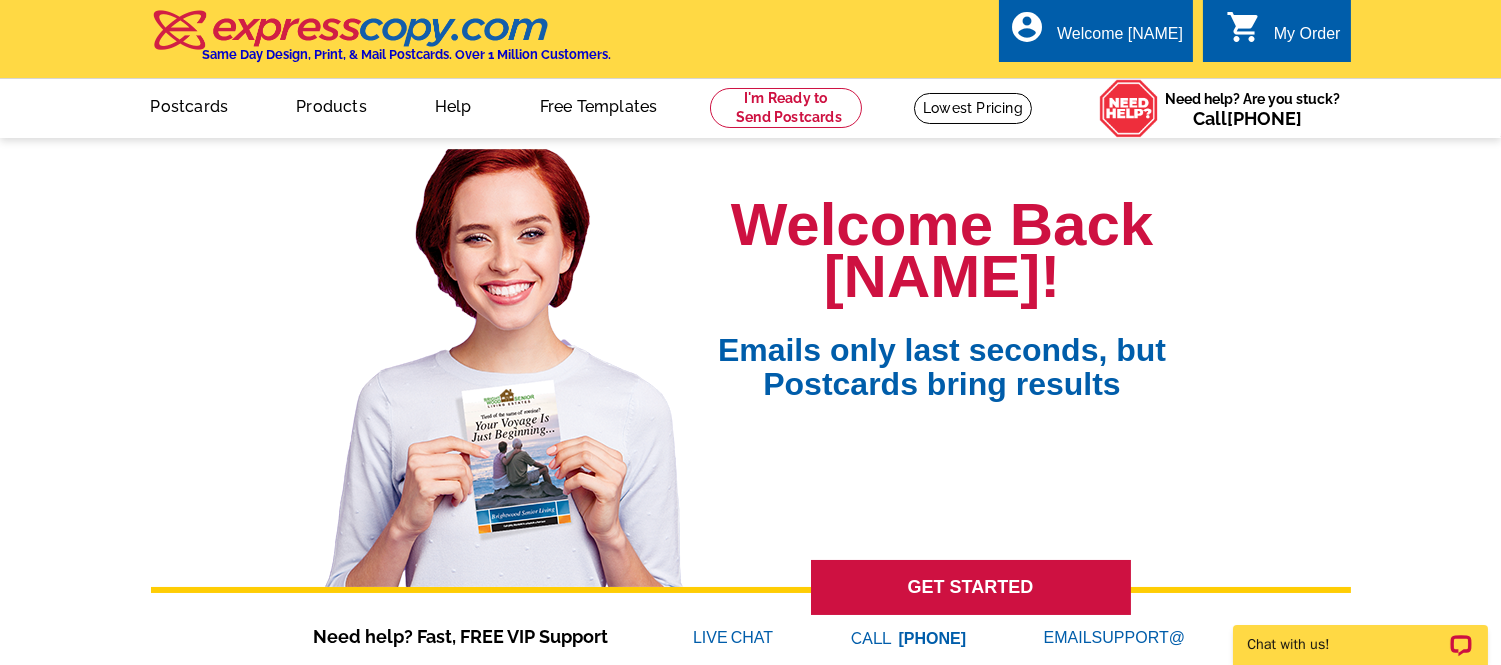 scroll, scrollTop: 0, scrollLeft: 0, axis: both 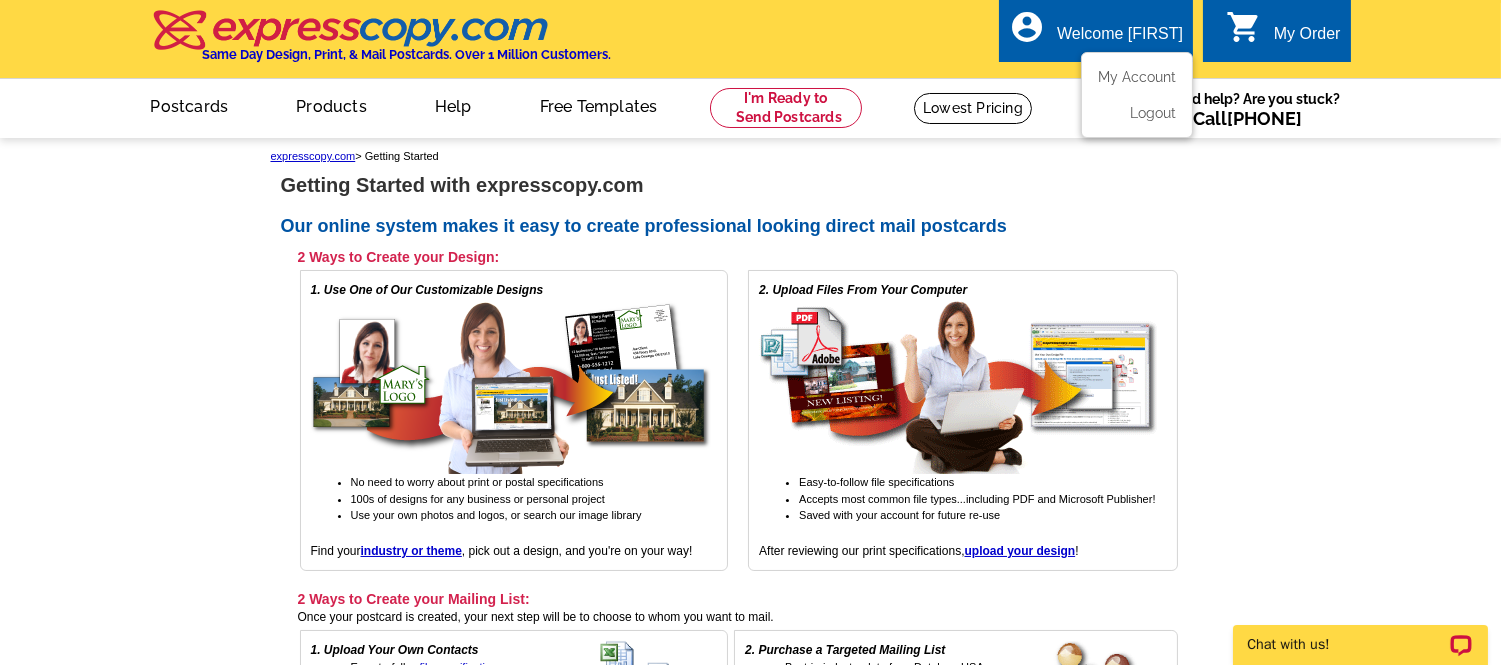 click on "Welcome [NAME]" at bounding box center (1120, 39) 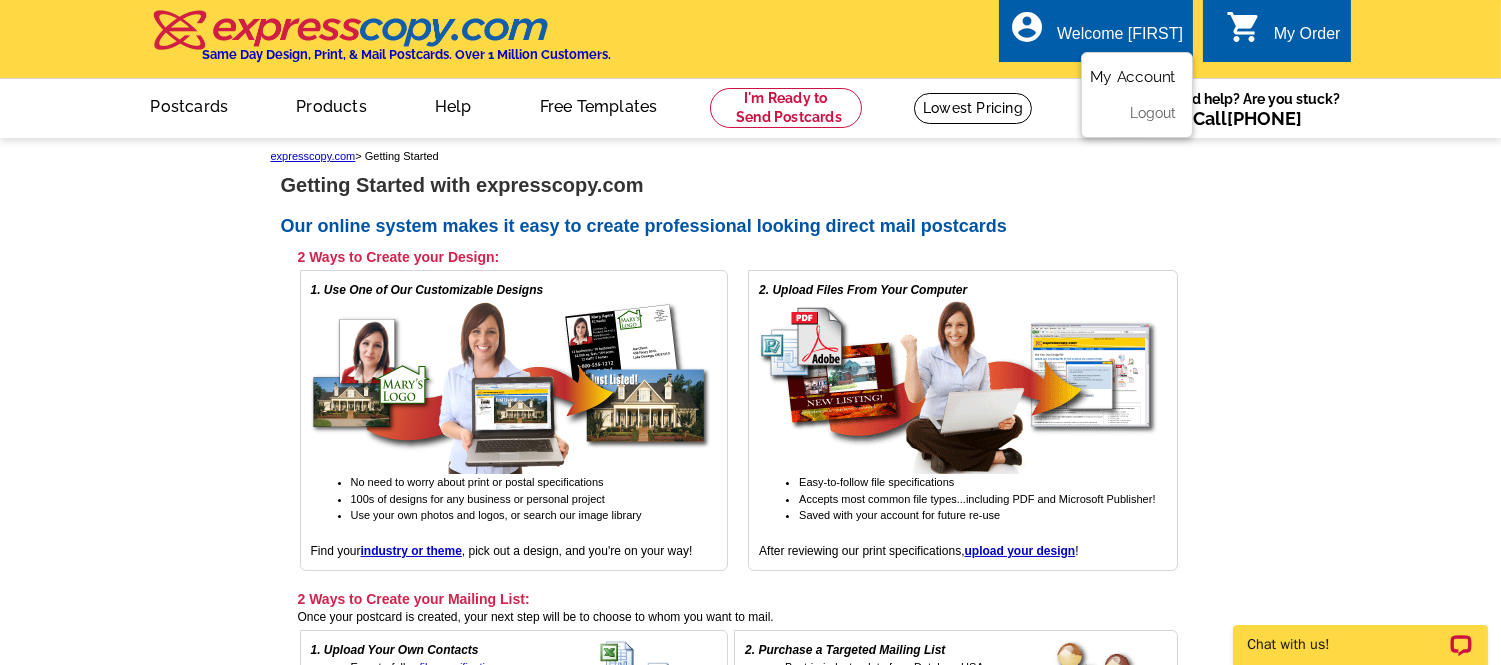 click on "My Account" at bounding box center [1133, 77] 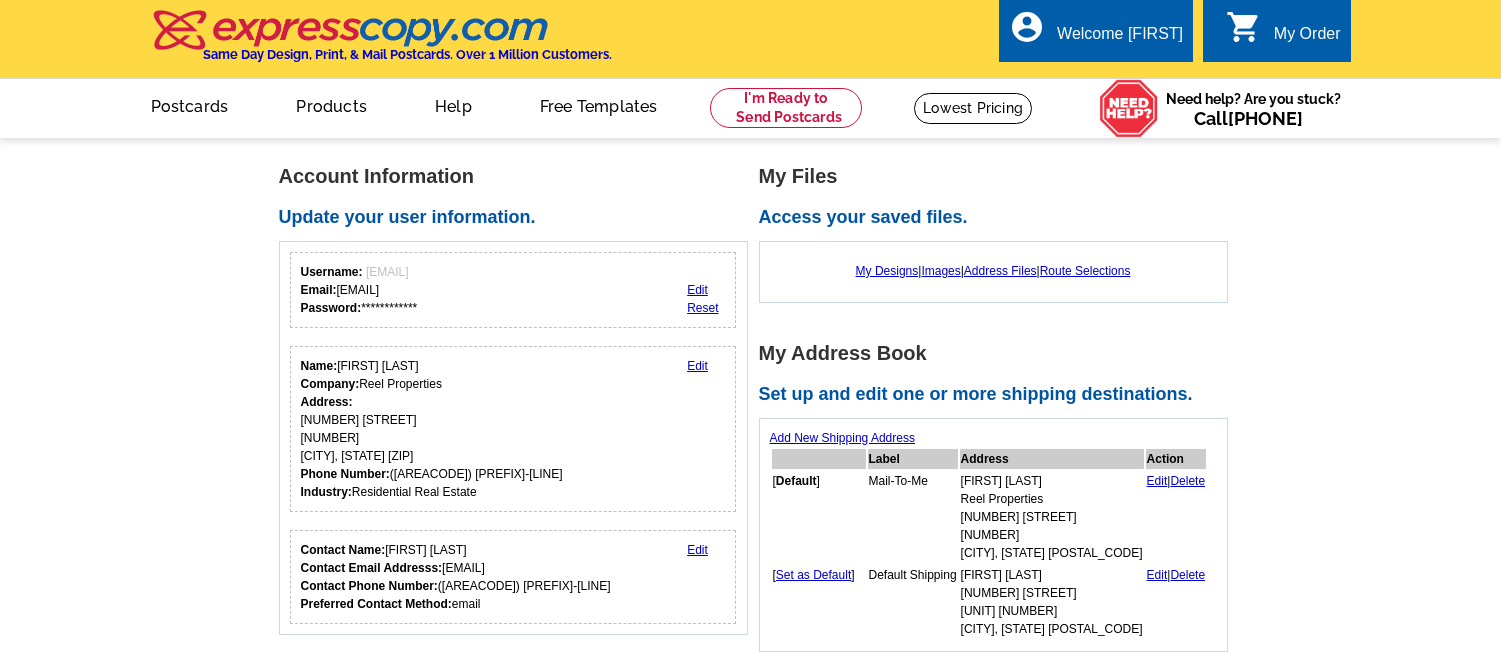 scroll, scrollTop: 0, scrollLeft: 0, axis: both 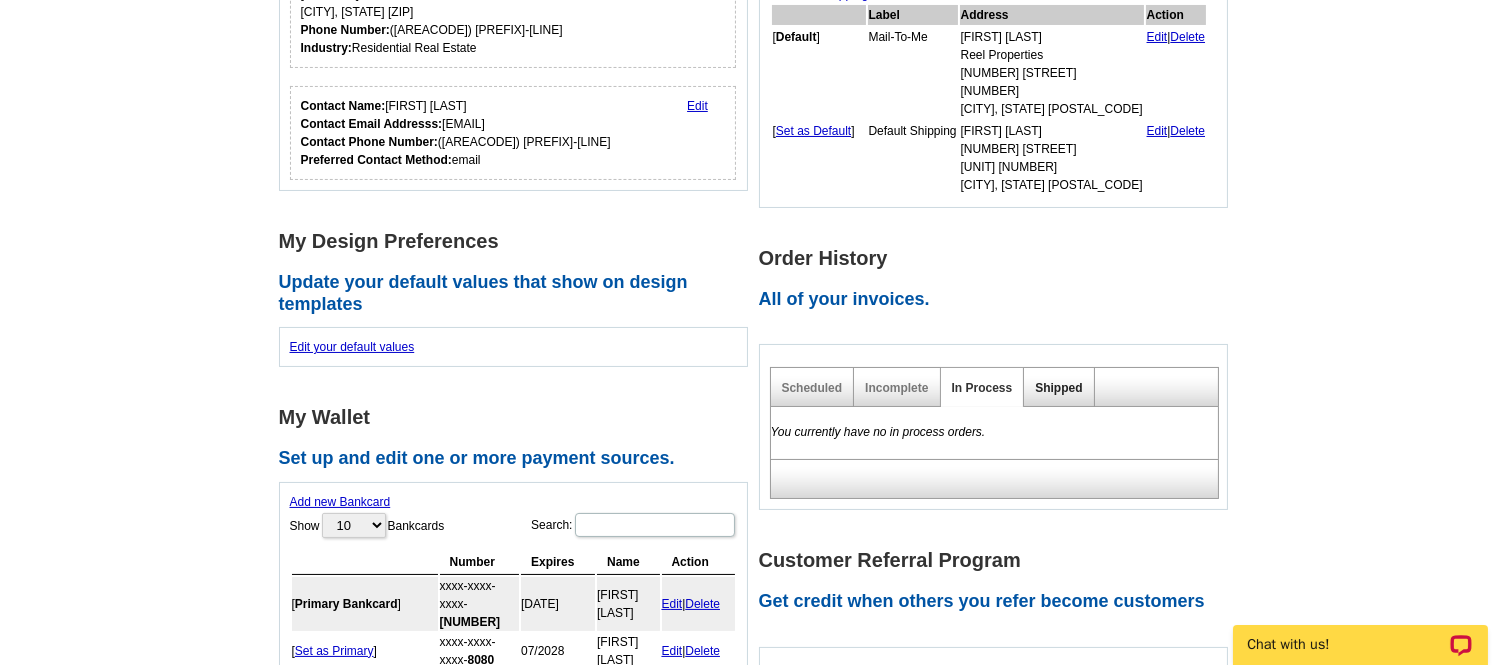 click on "Shipped" at bounding box center (1058, 388) 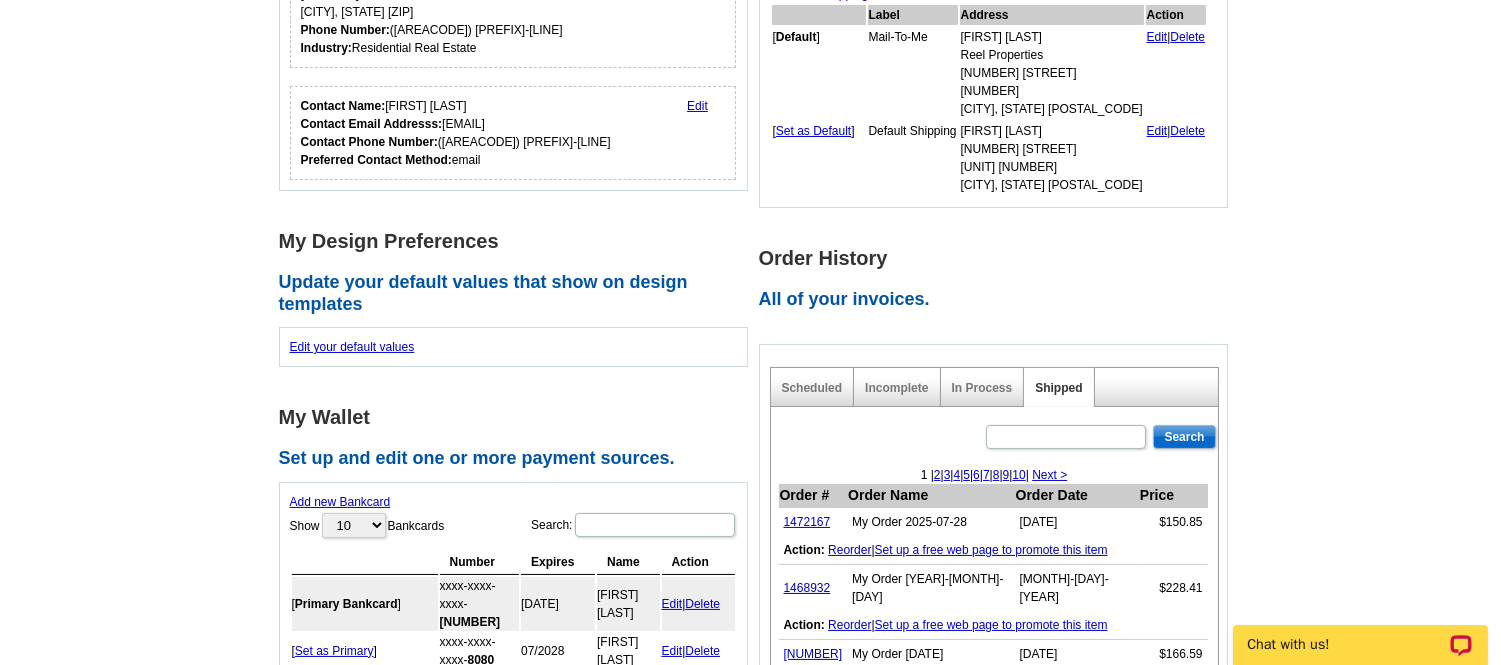 click on "Next >" at bounding box center (1049, 475) 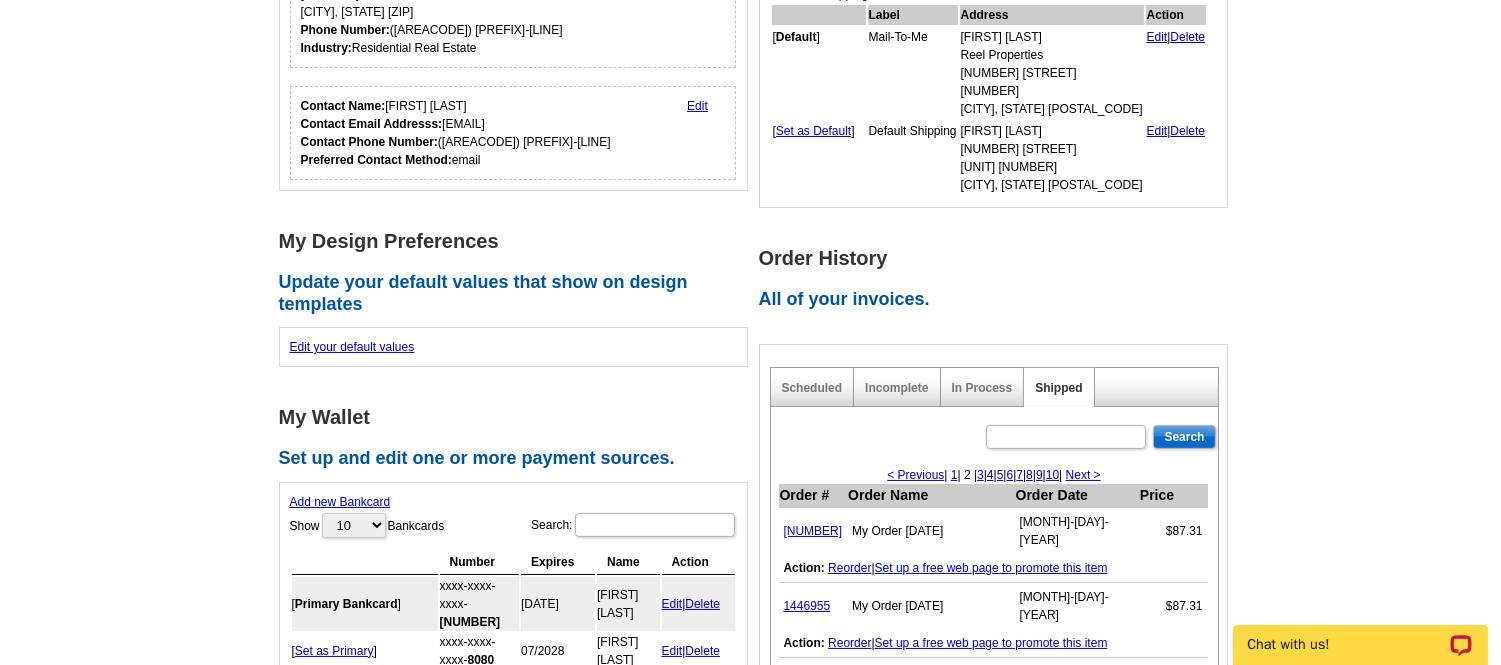 click on "Next >" at bounding box center [1083, 475] 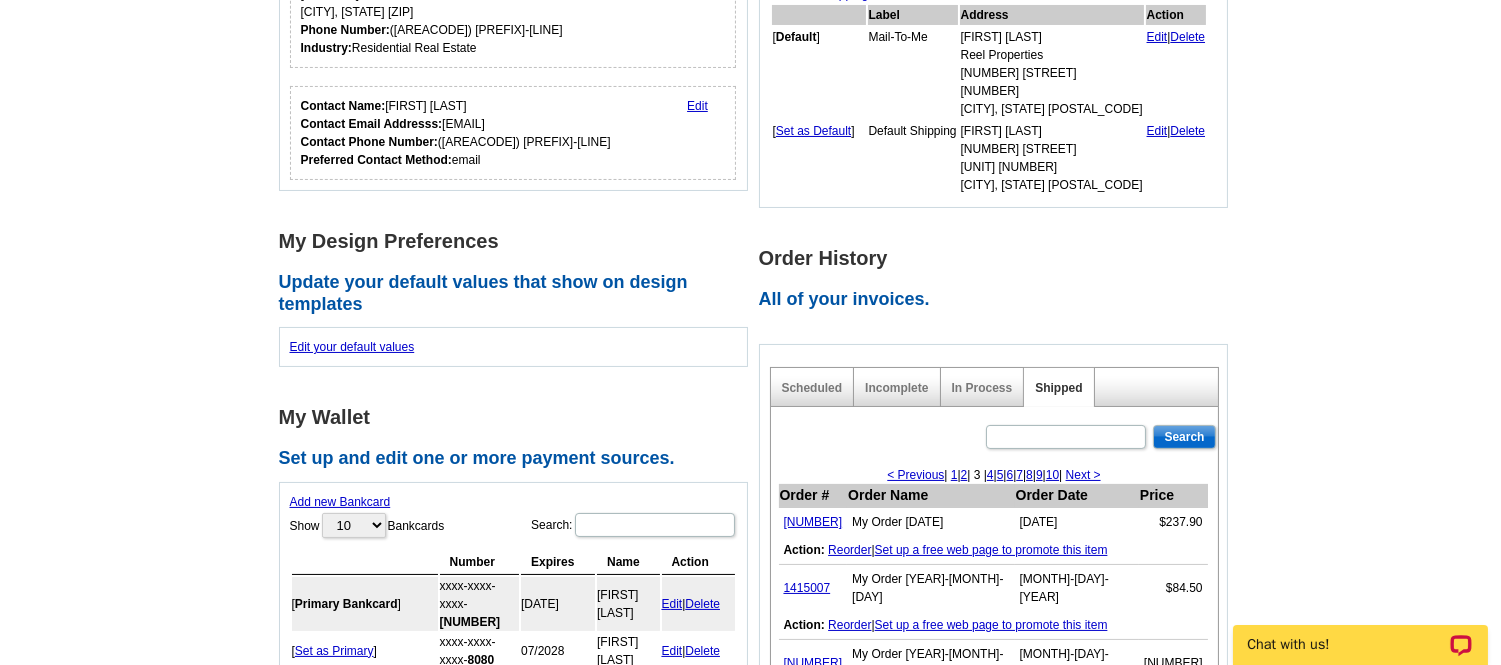 click on "Next >" at bounding box center (1083, 475) 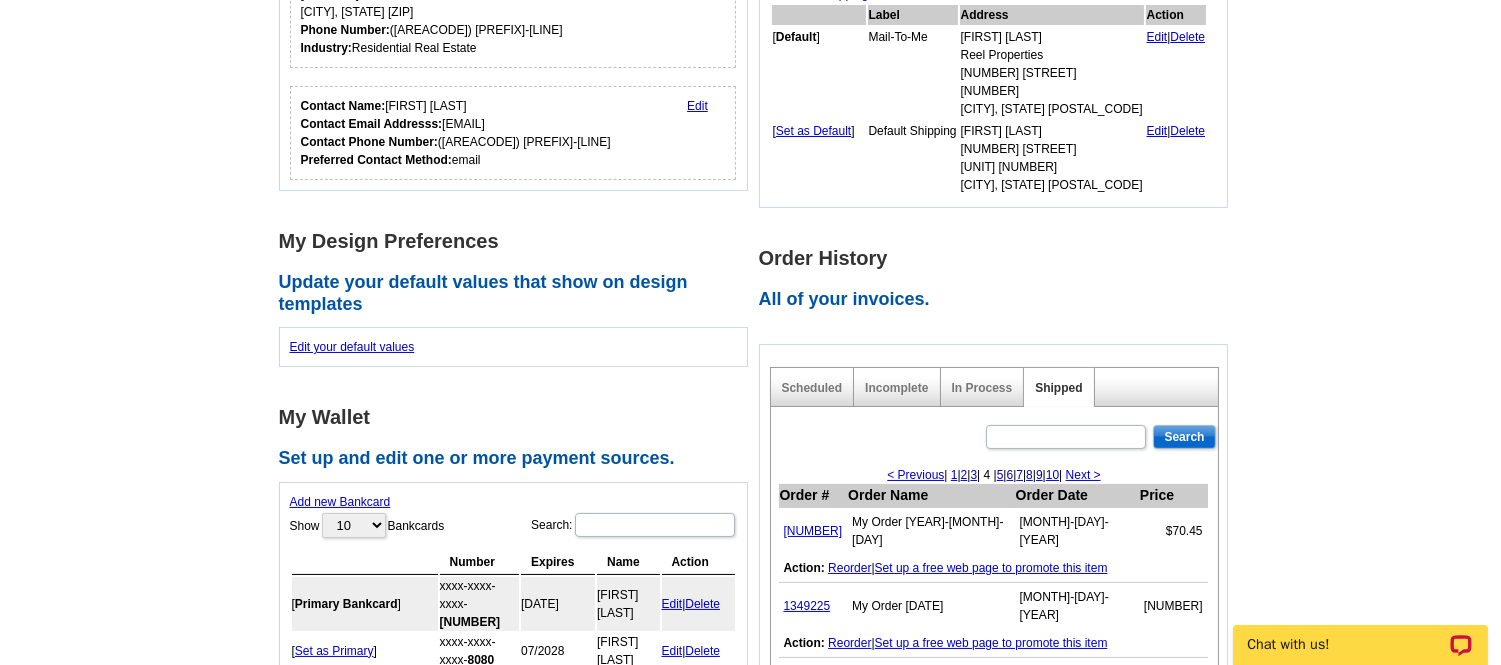 click on "Next >" at bounding box center [1083, 475] 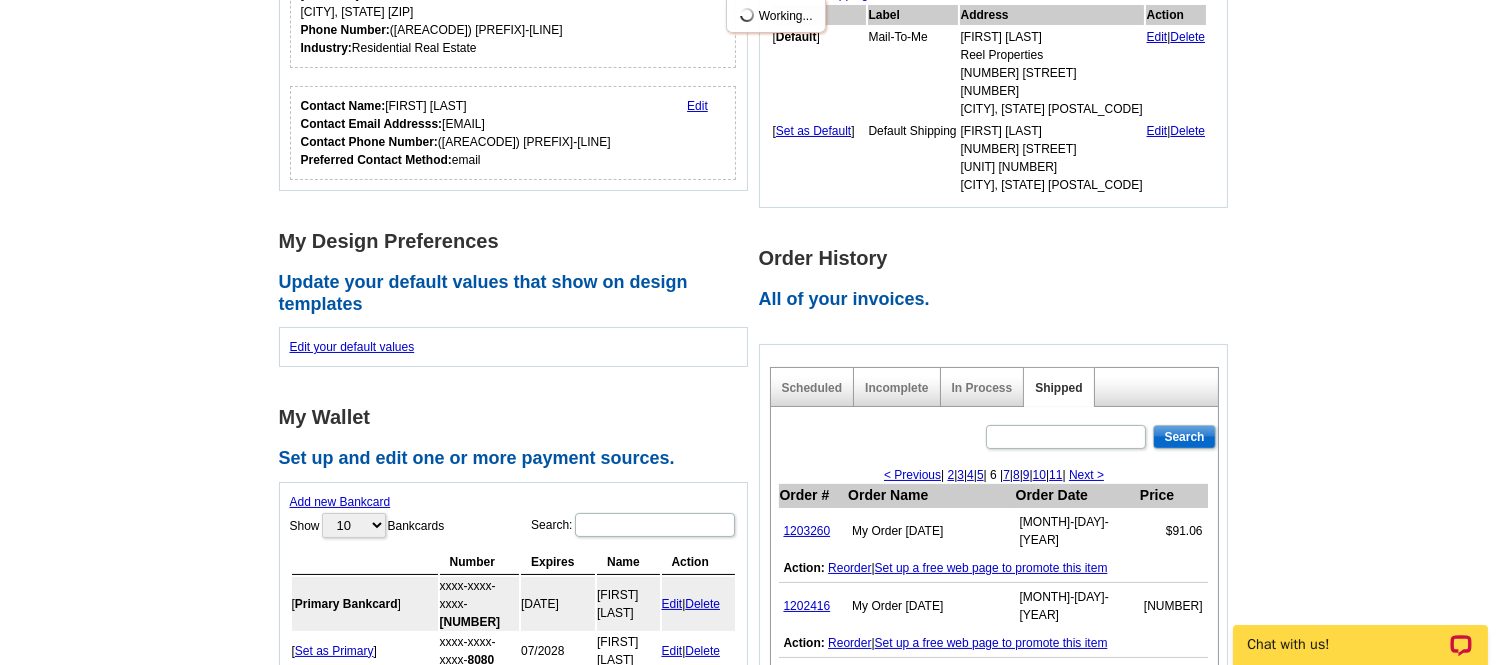 click on "Next >" at bounding box center [1086, 475] 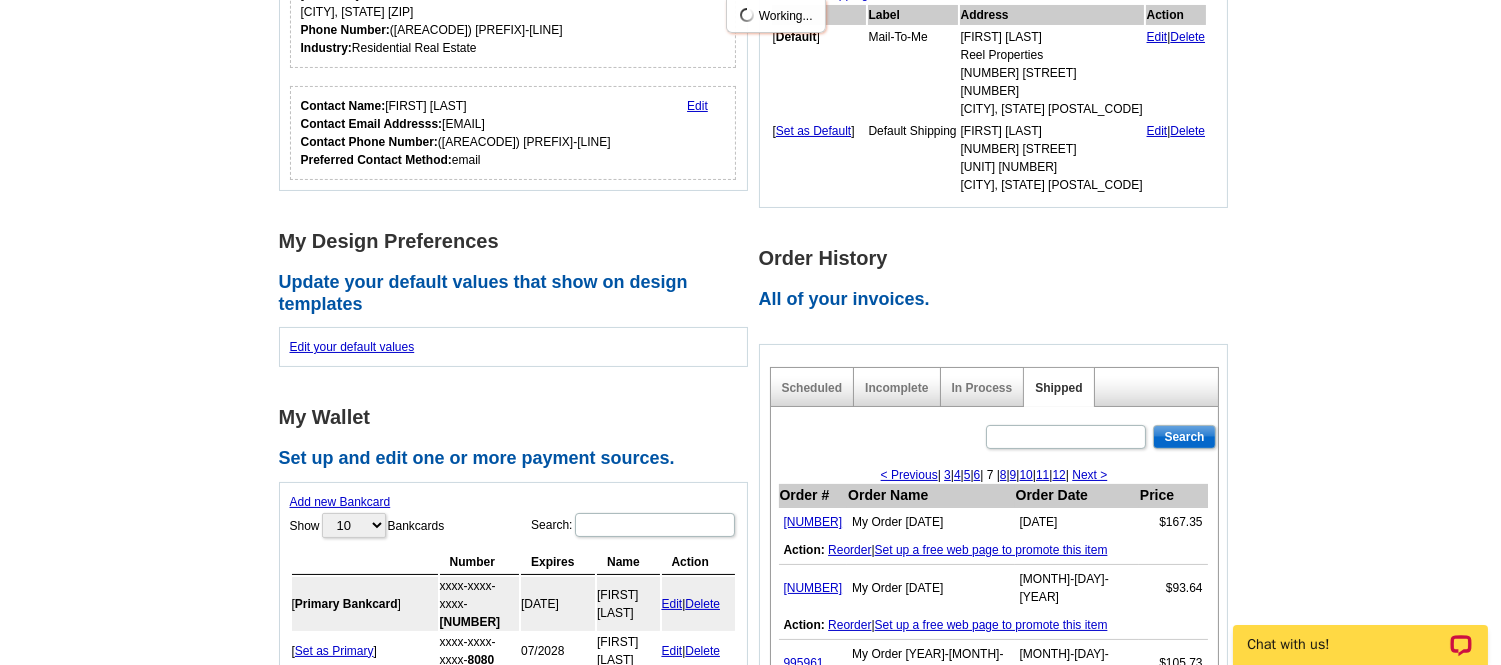 click on "Next >" at bounding box center (1089, 475) 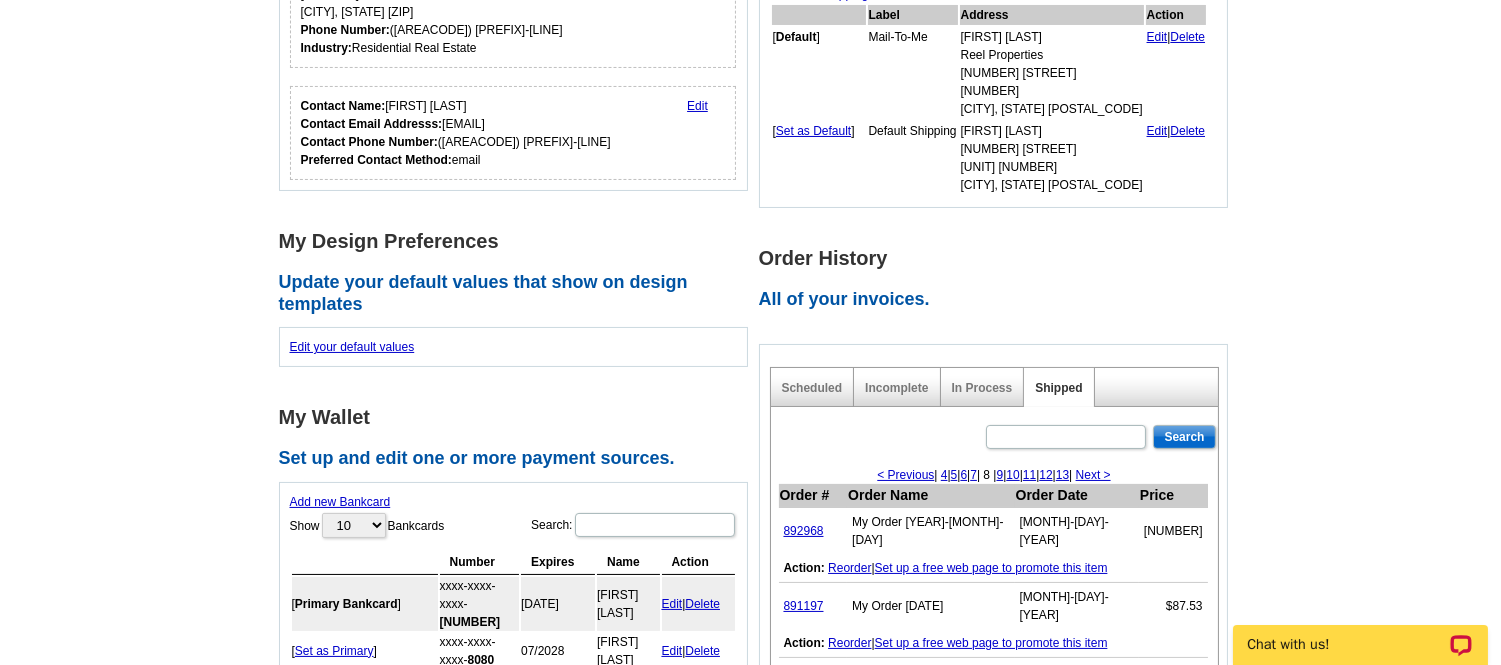 click on "Next >" at bounding box center [1093, 475] 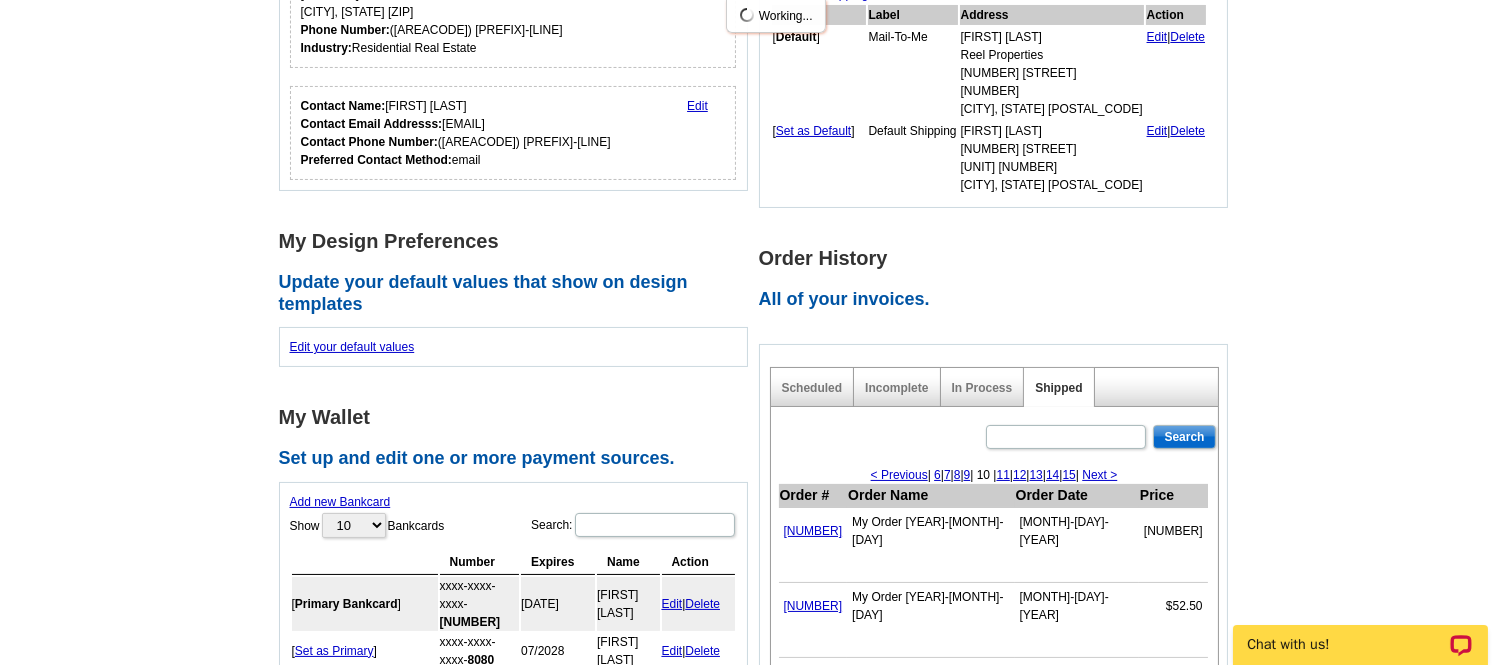 click on "Next >" at bounding box center [1099, 475] 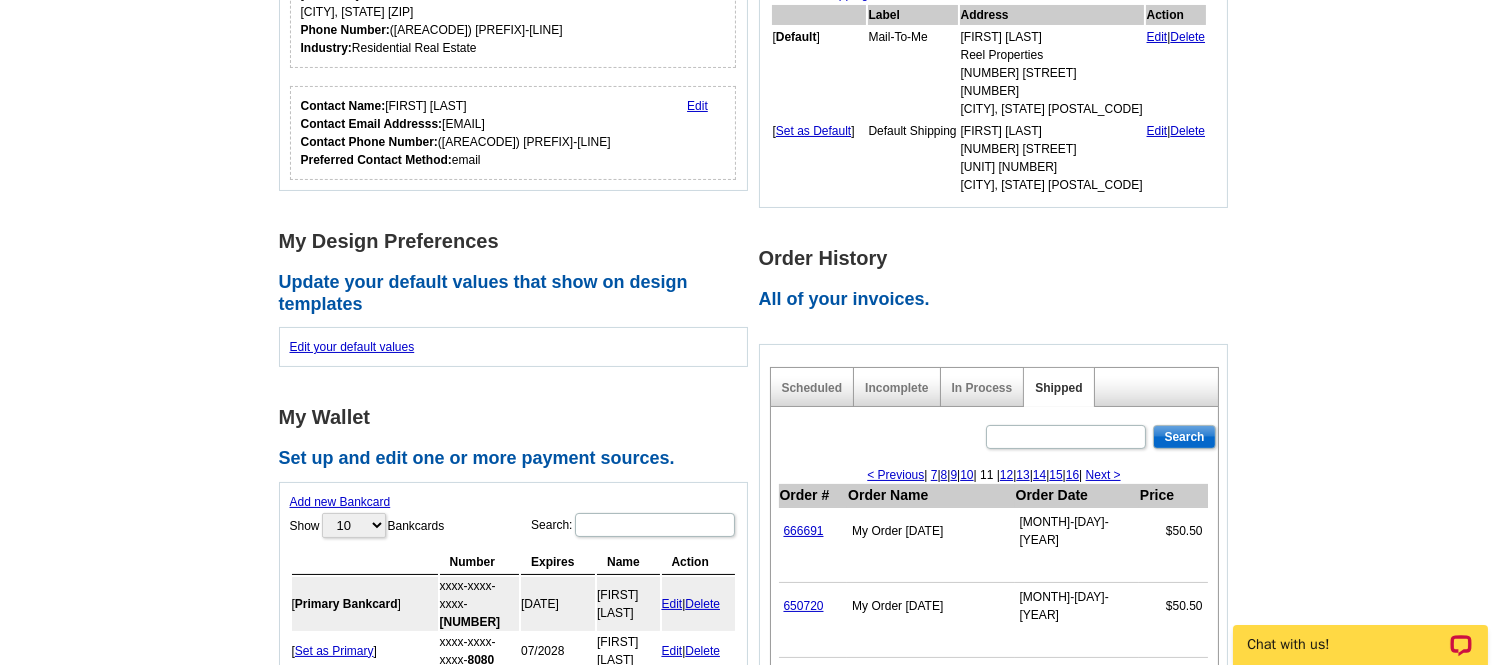 click on "Next >" at bounding box center (1103, 475) 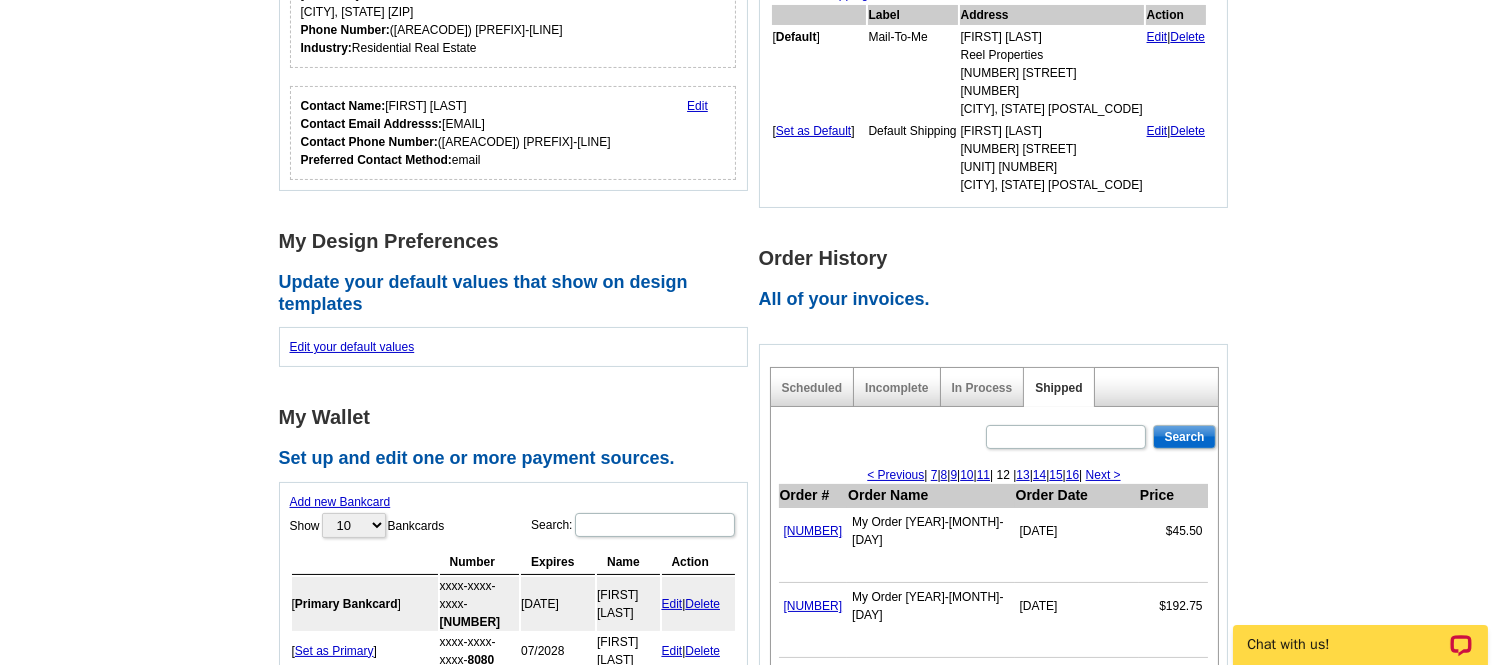 click on "Next >" at bounding box center (1103, 475) 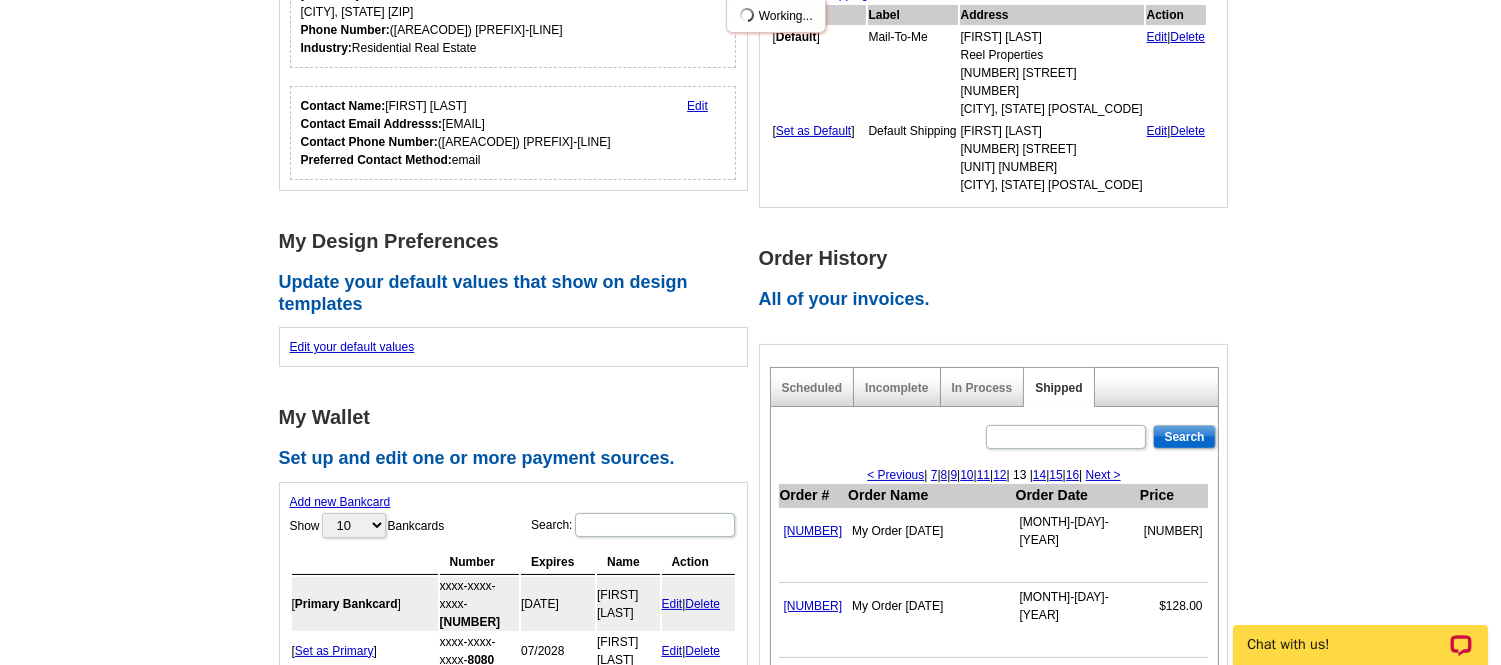 click on "Next >" at bounding box center (1103, 475) 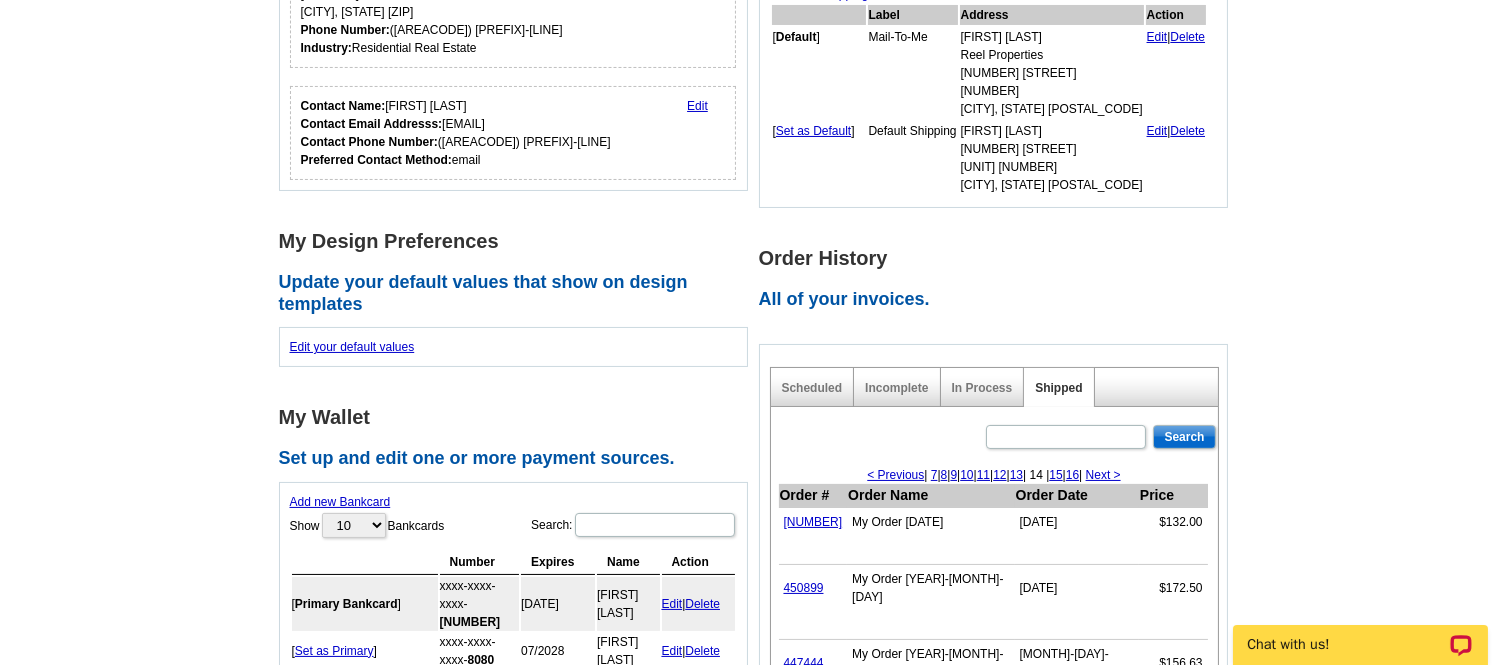 click on "Next >" at bounding box center [1103, 475] 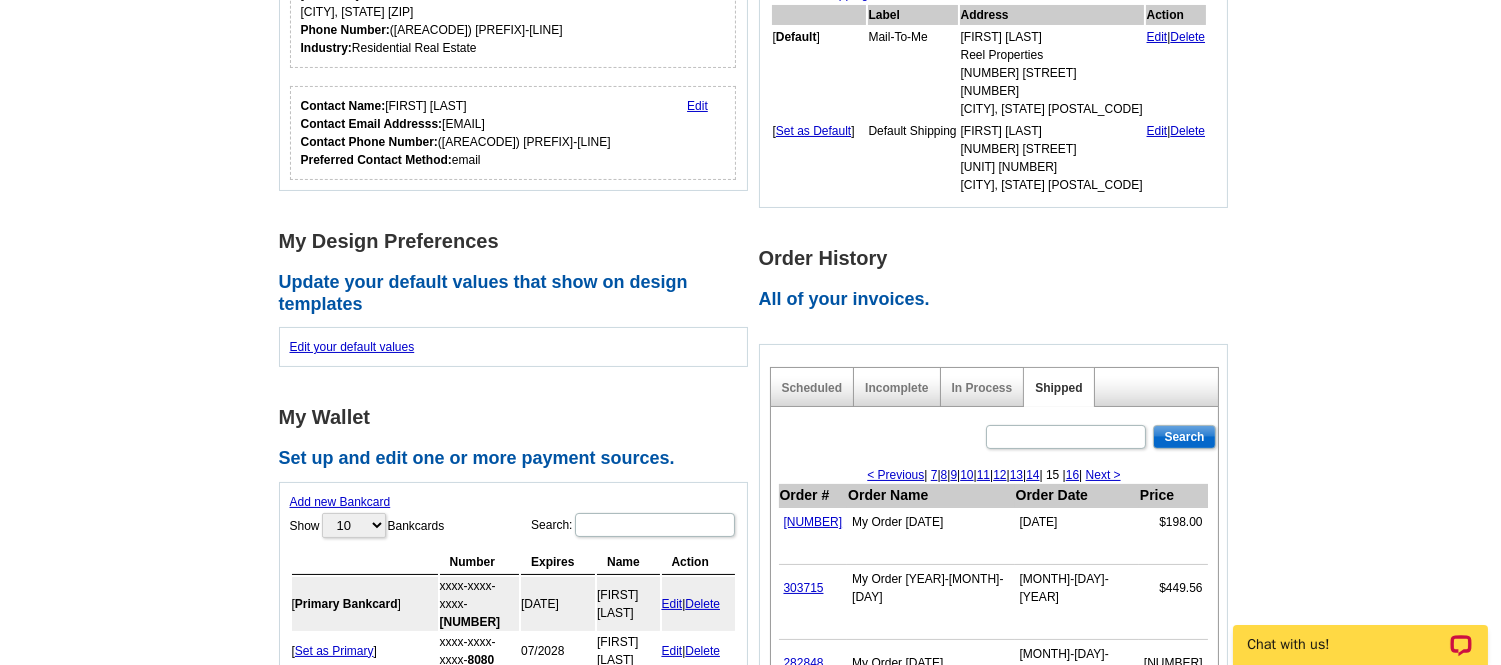 click on "Next >" at bounding box center [1103, 475] 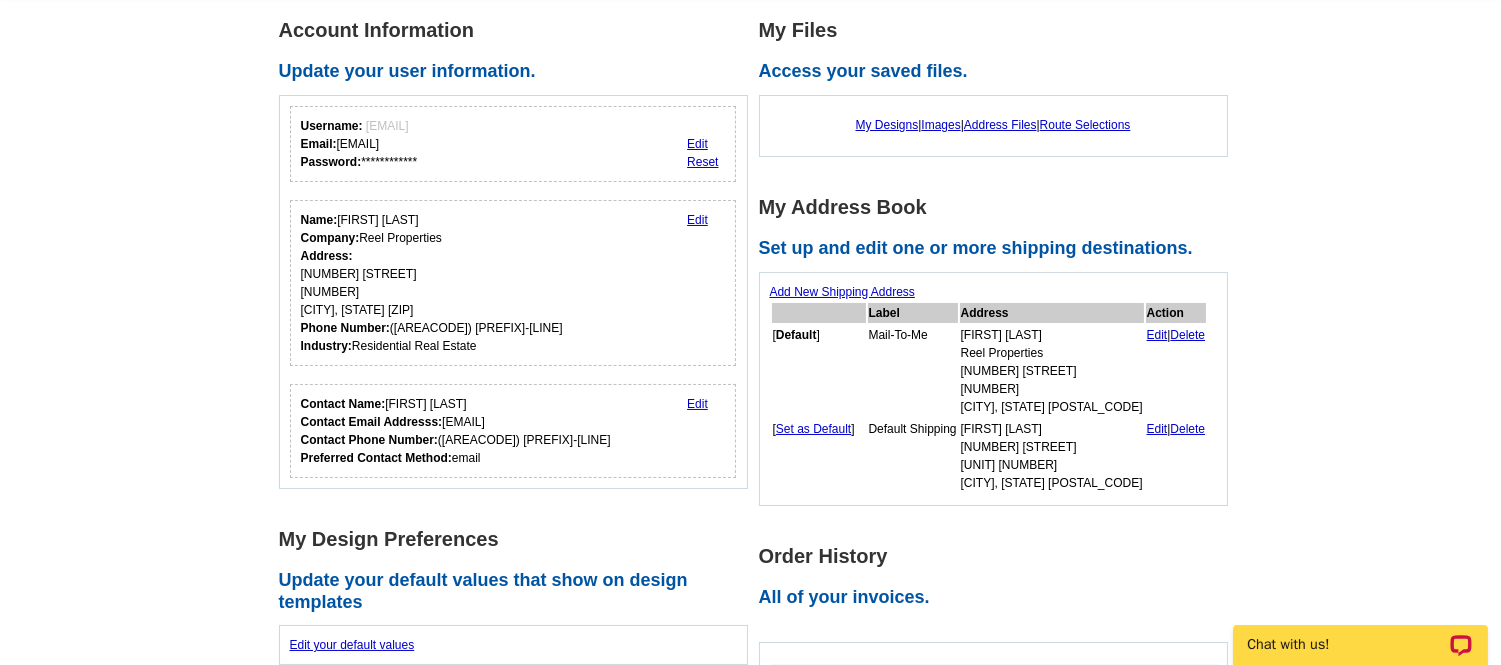 scroll, scrollTop: 0, scrollLeft: 0, axis: both 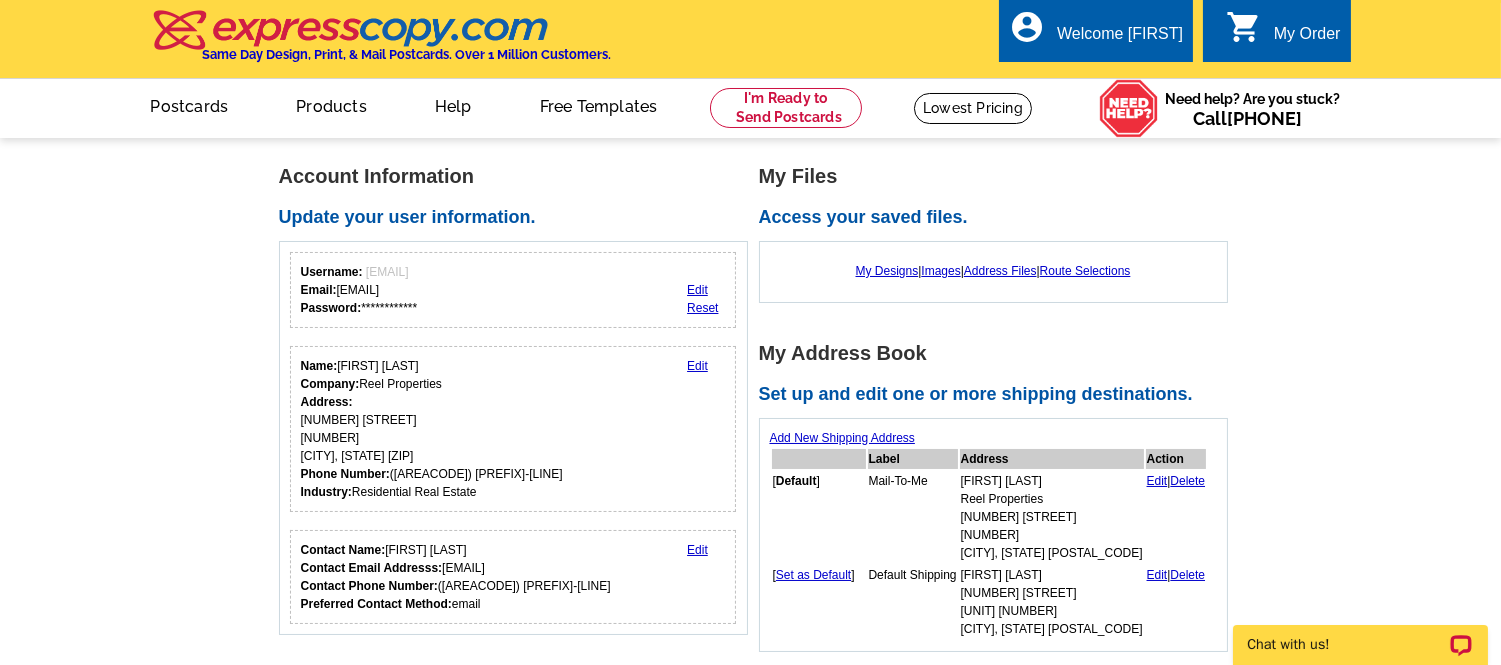 click on "**********" at bounding box center (750, 950) 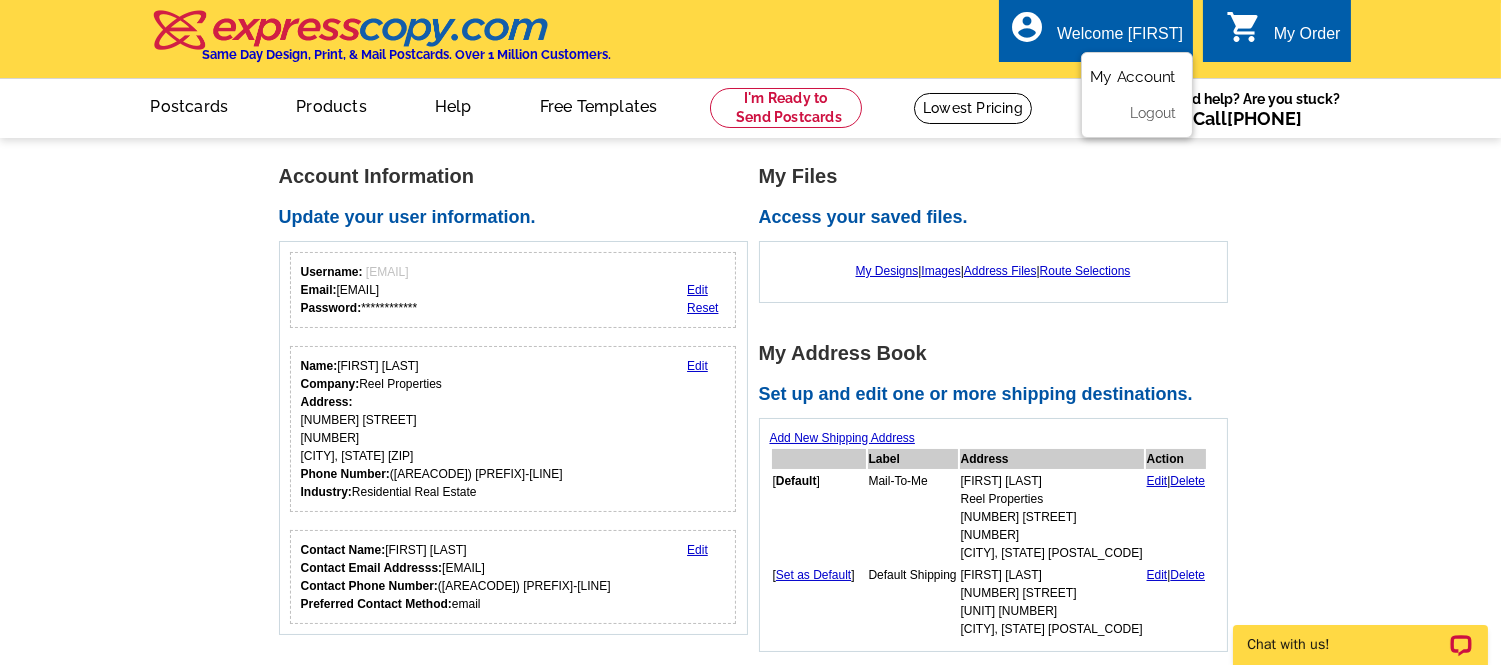 click on "My Account" at bounding box center (1133, 77) 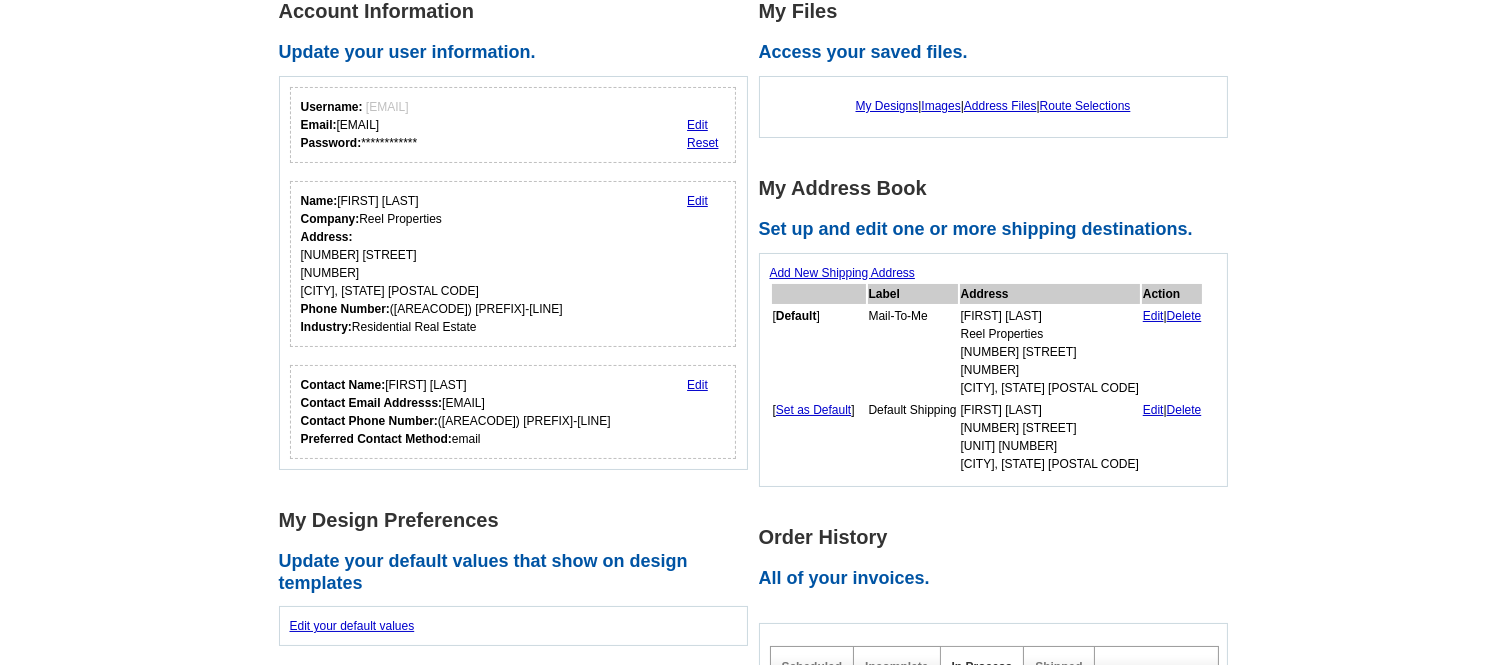 scroll, scrollTop: 222, scrollLeft: 0, axis: vertical 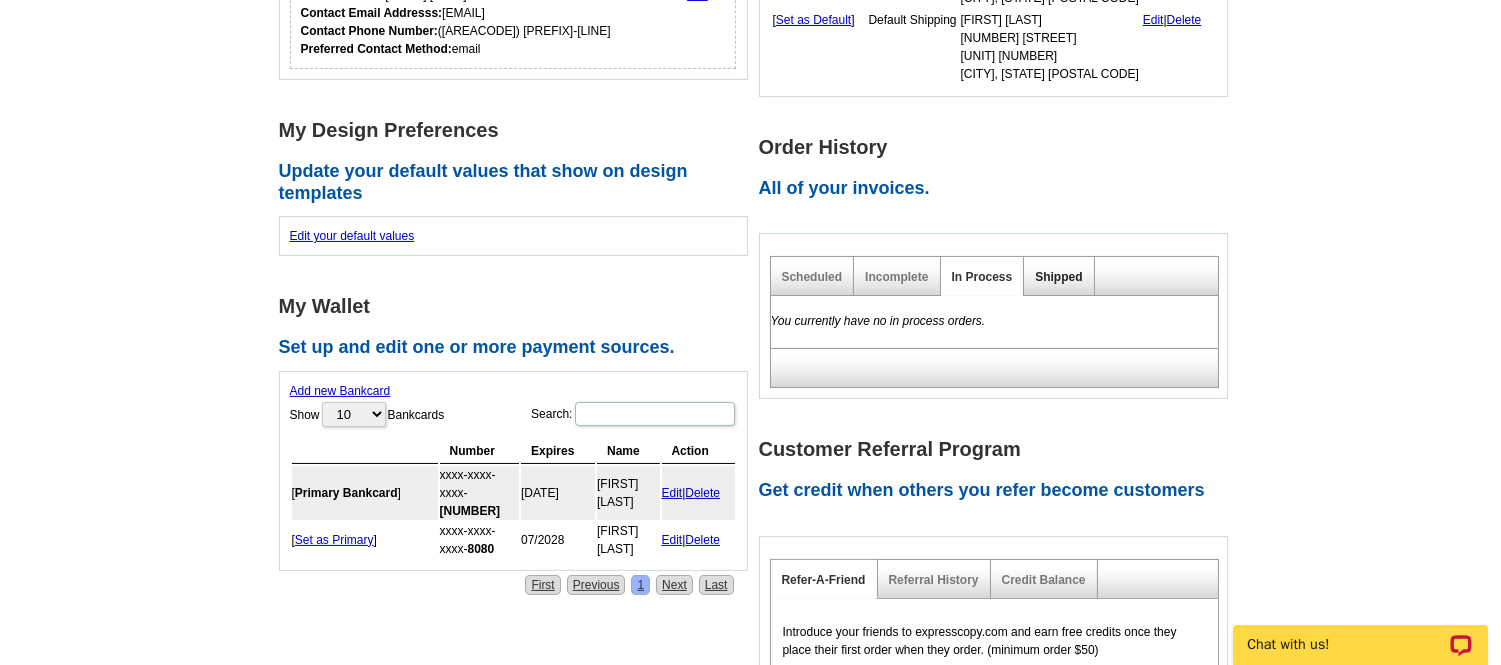click on "Shipped" at bounding box center (1058, 277) 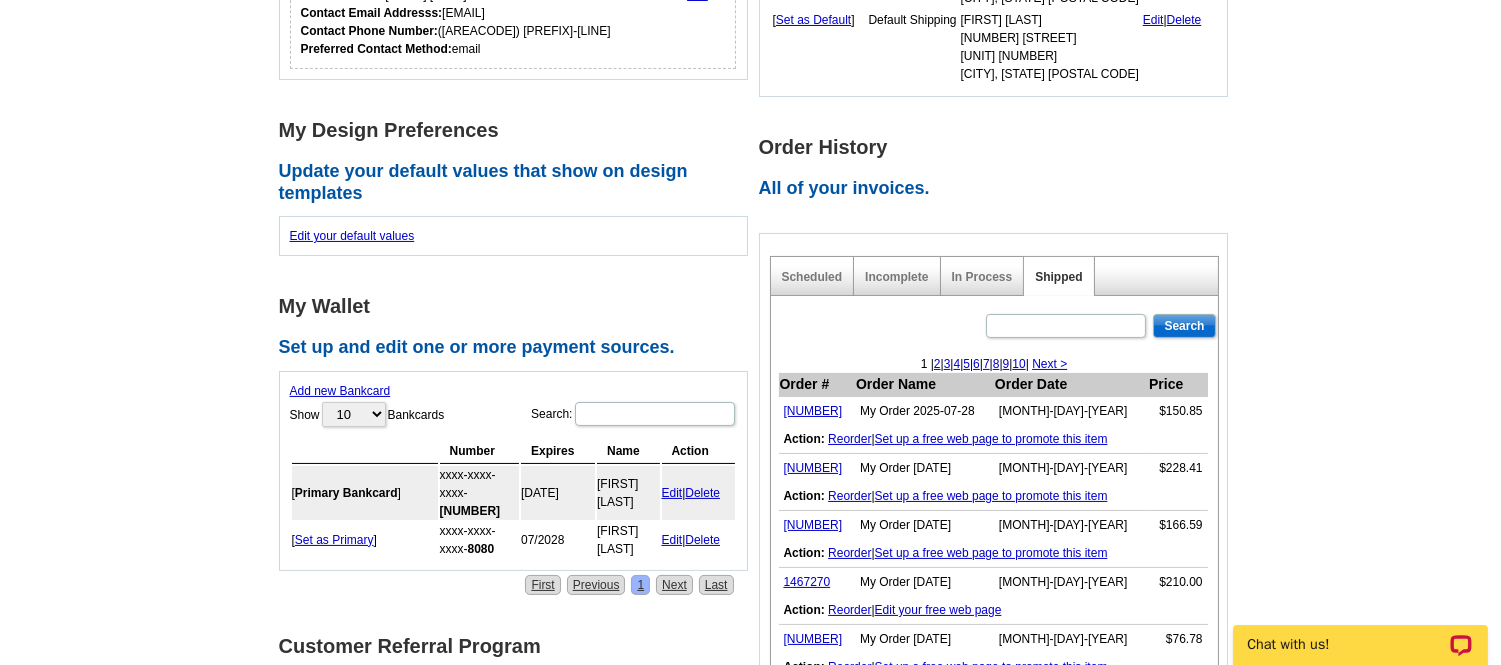 click on "Next >" at bounding box center [1049, 364] 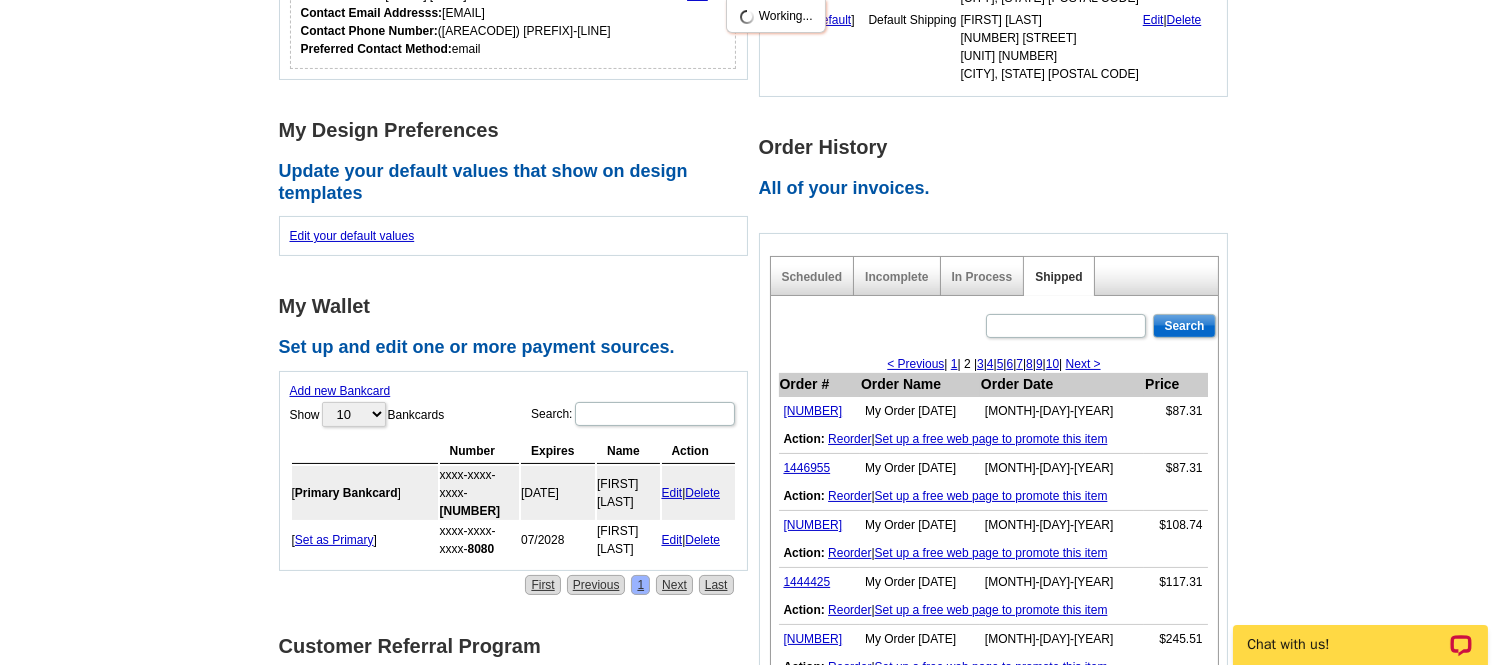 click on "< Previous
|
1                  |
2 |
3                  |
4                  |
5                  |
6                  |
7                  |
8                  |
9                  |
10                  |" at bounding box center (994, 364) 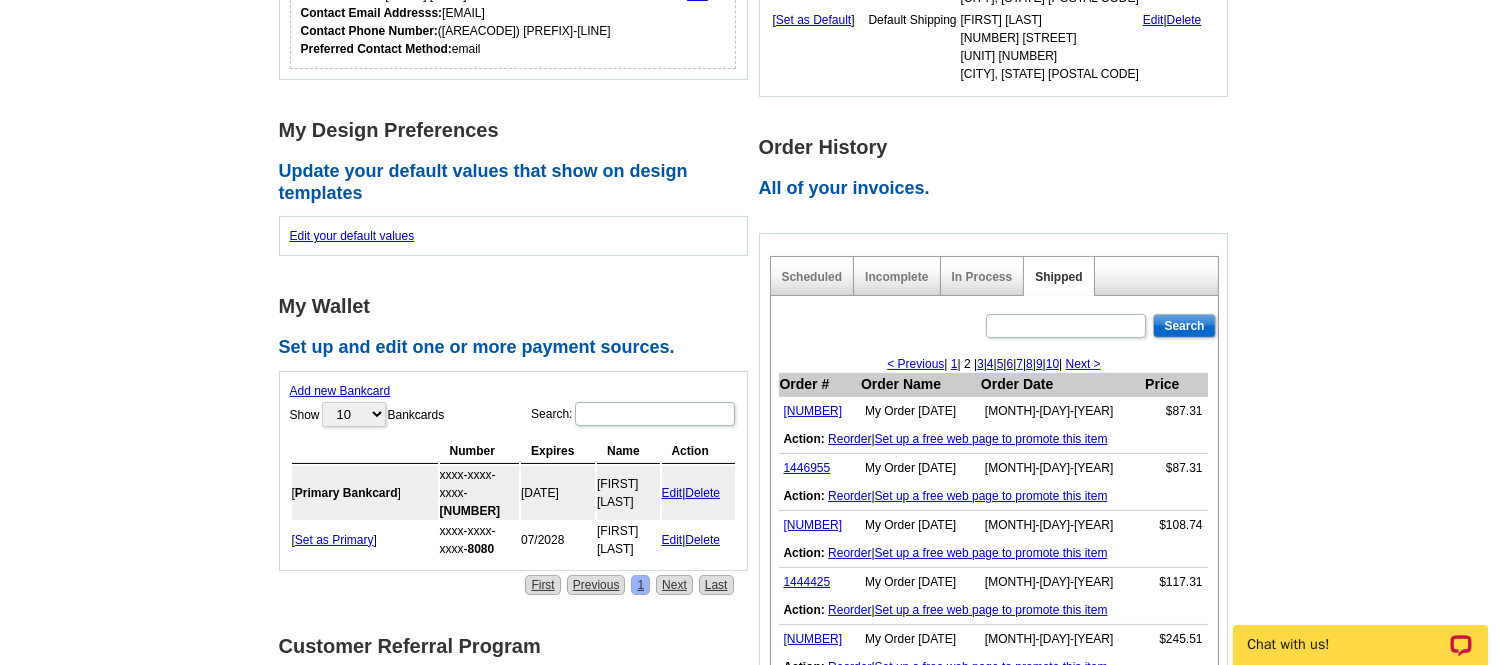 click on "Next >" at bounding box center [1083, 364] 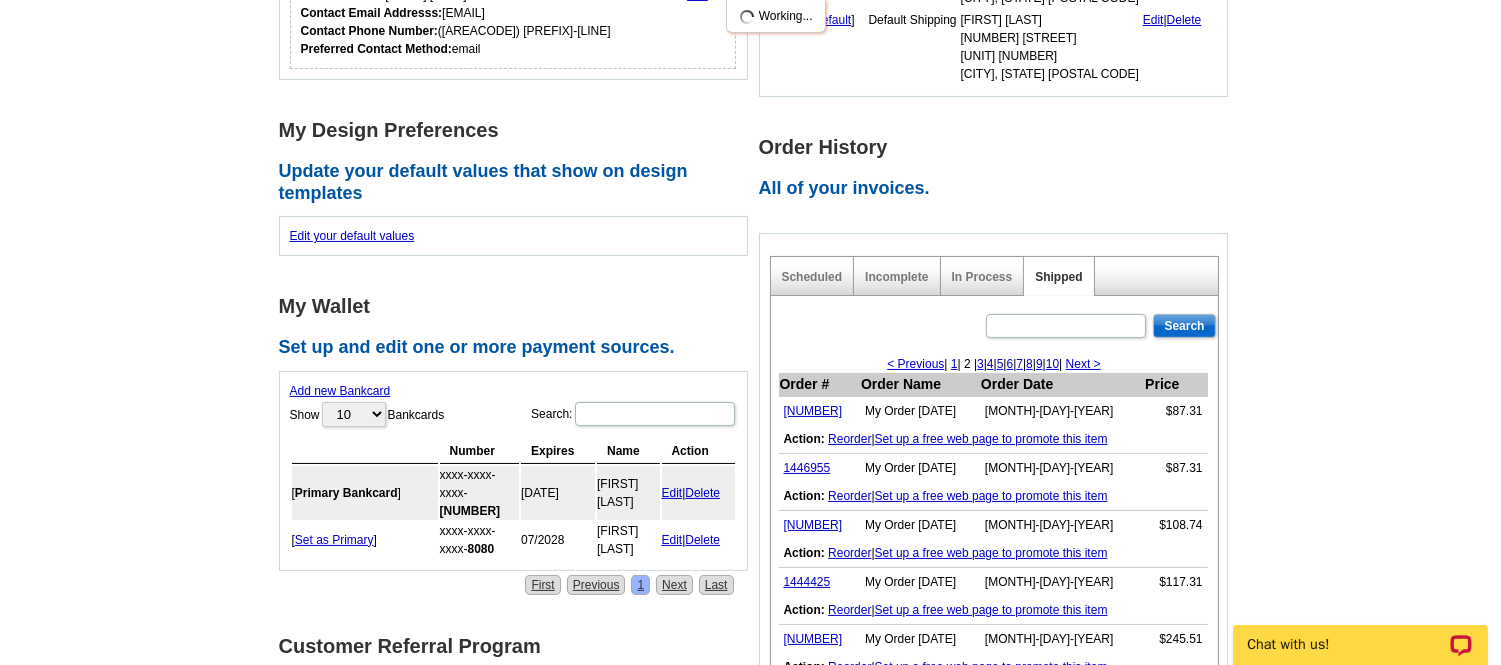 click on "Next >" at bounding box center (1083, 364) 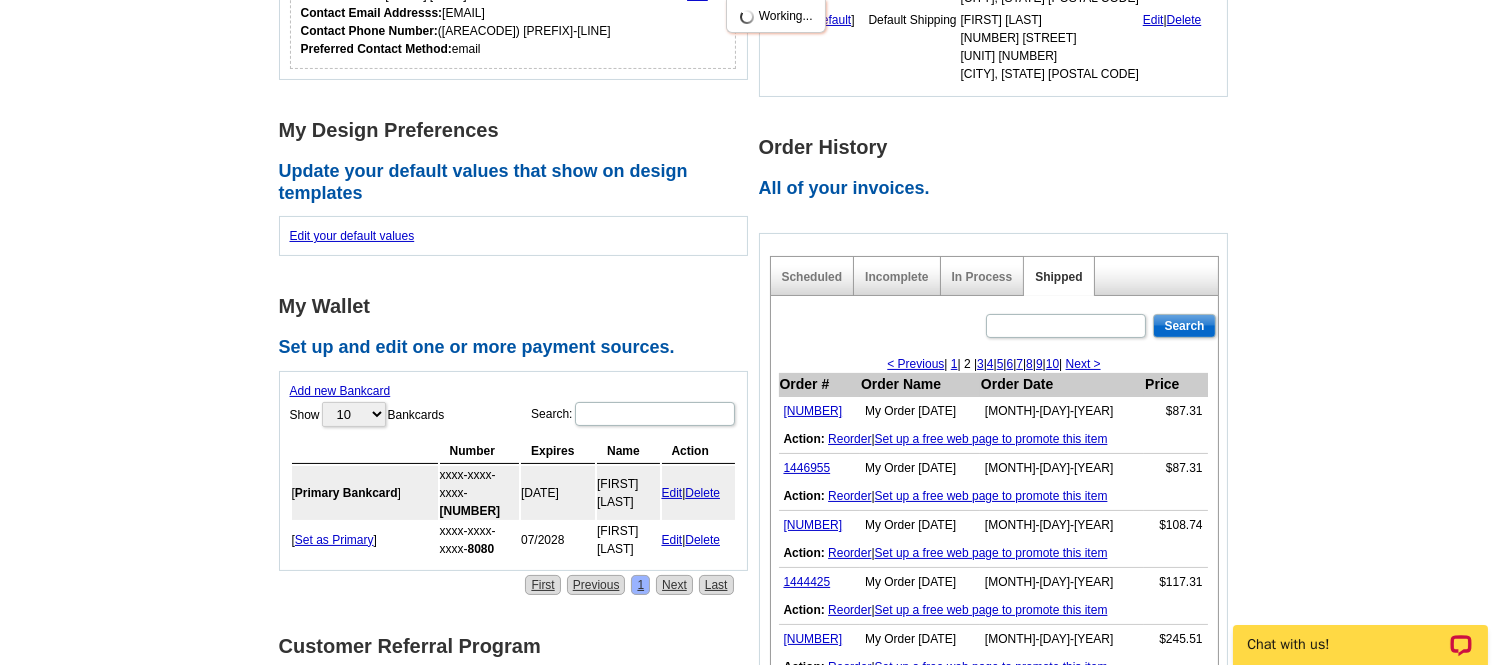 click on "Next >" at bounding box center [1083, 364] 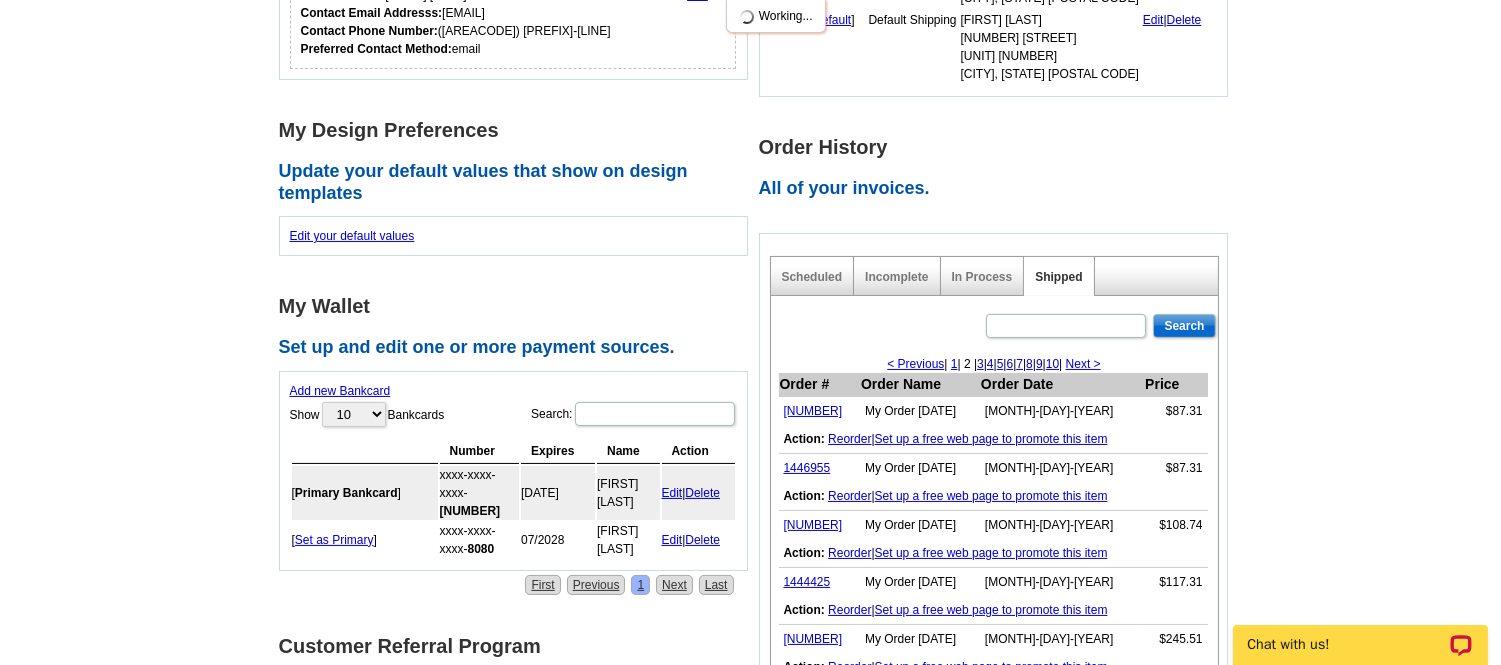 click on "Next >" at bounding box center (1083, 364) 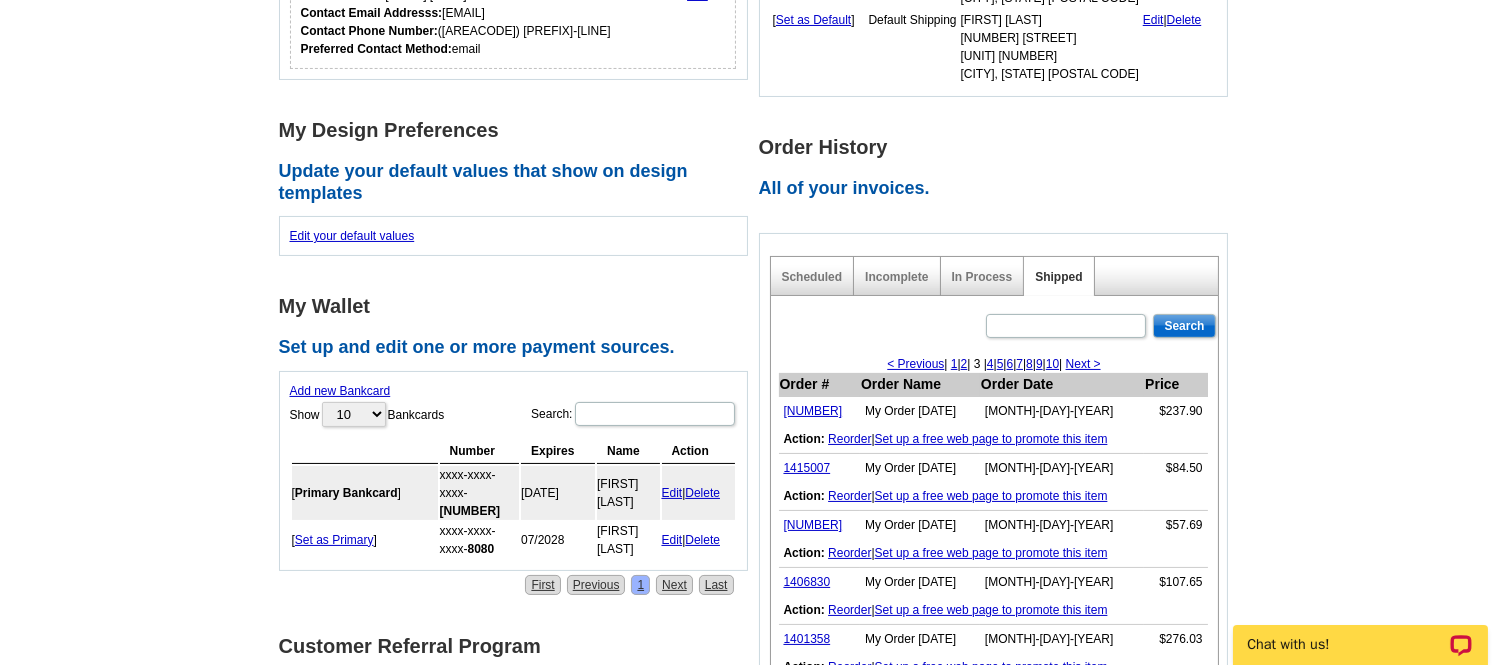 click on "Next >" at bounding box center [1083, 364] 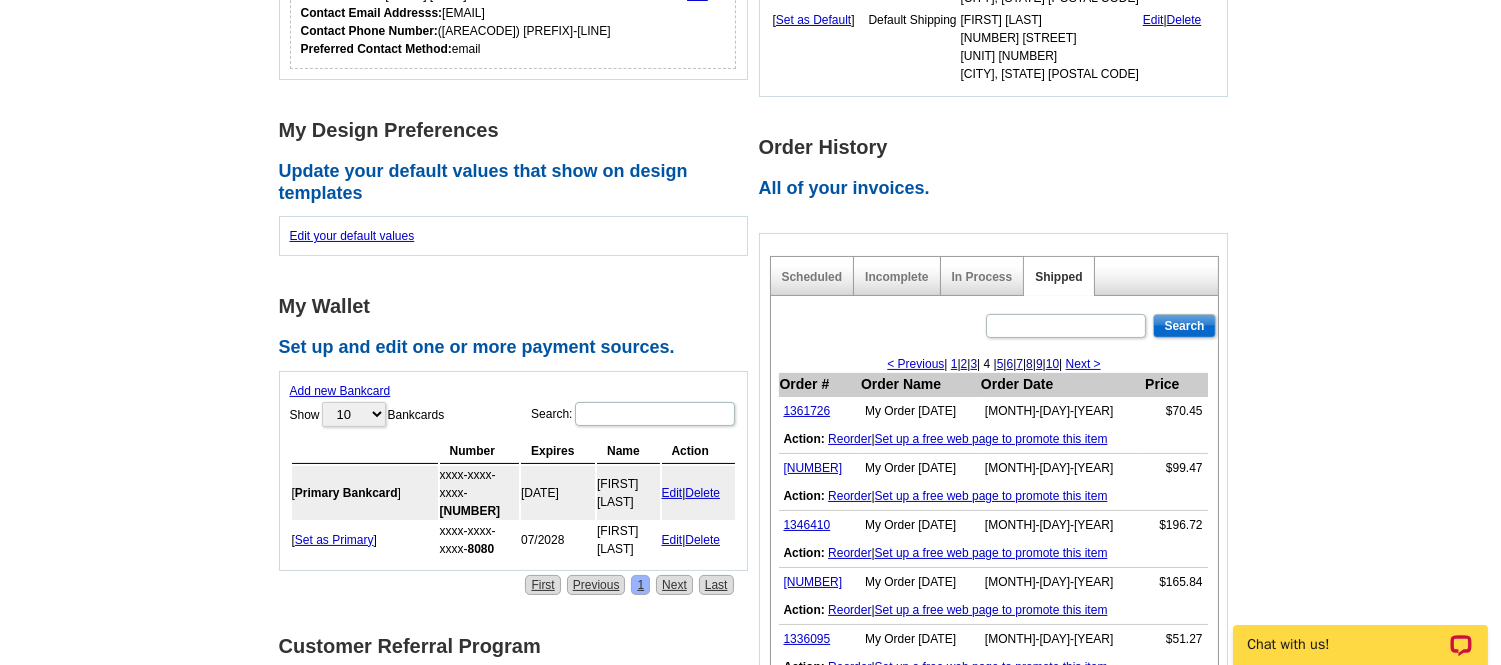 click on "Next >" at bounding box center [1083, 364] 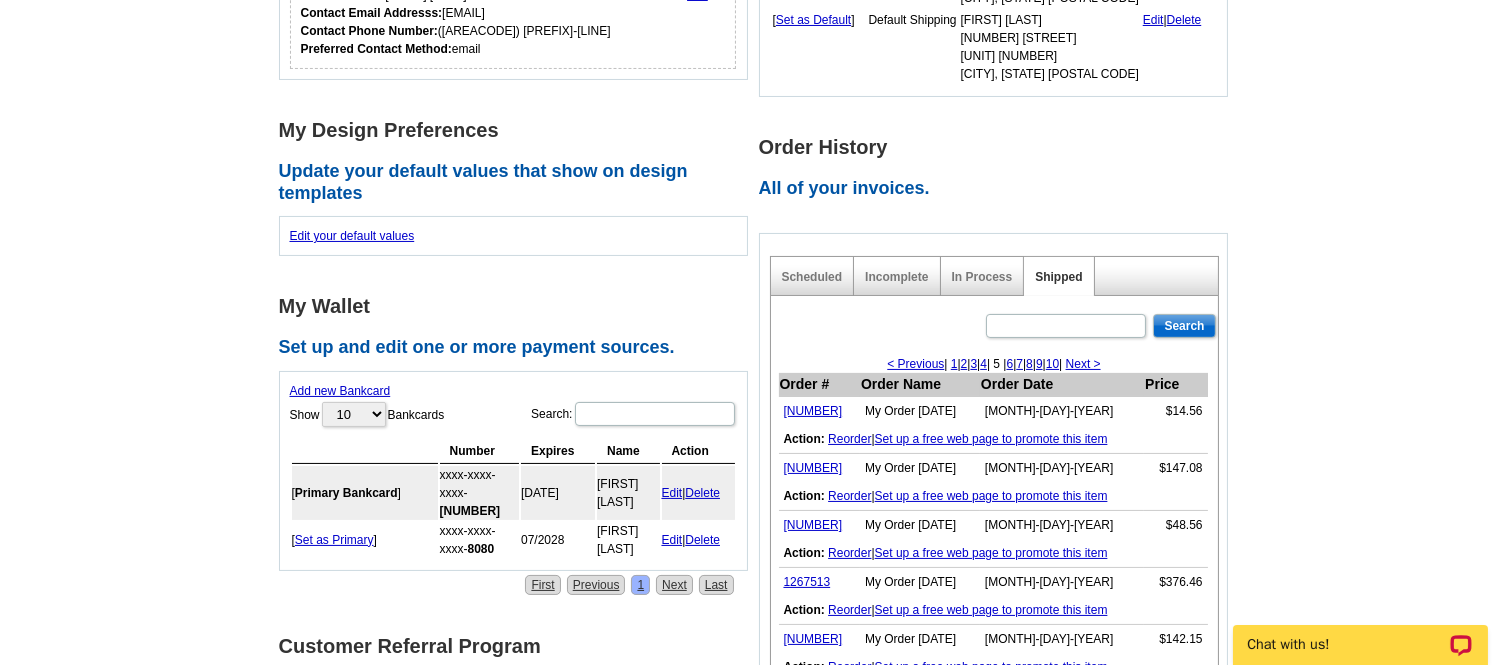 click on "Next >" at bounding box center (1083, 364) 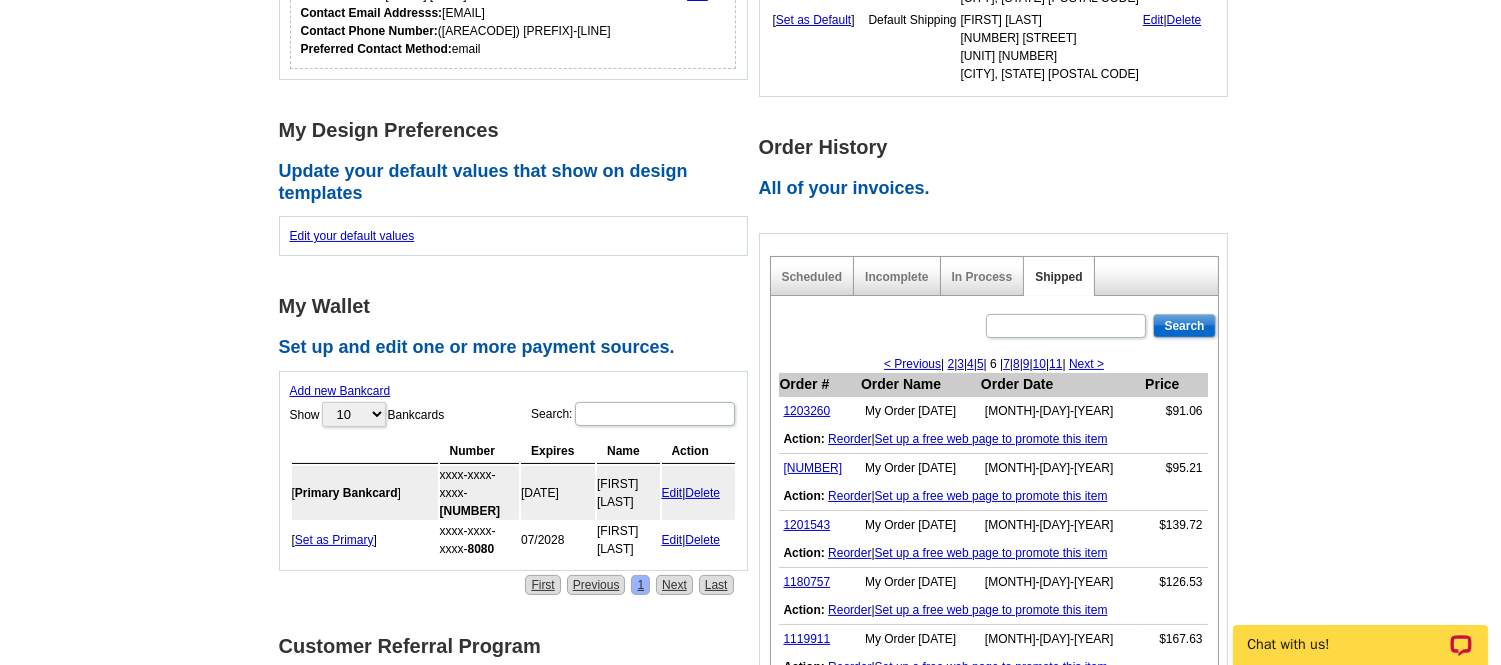 click on "Next >" at bounding box center [1086, 364] 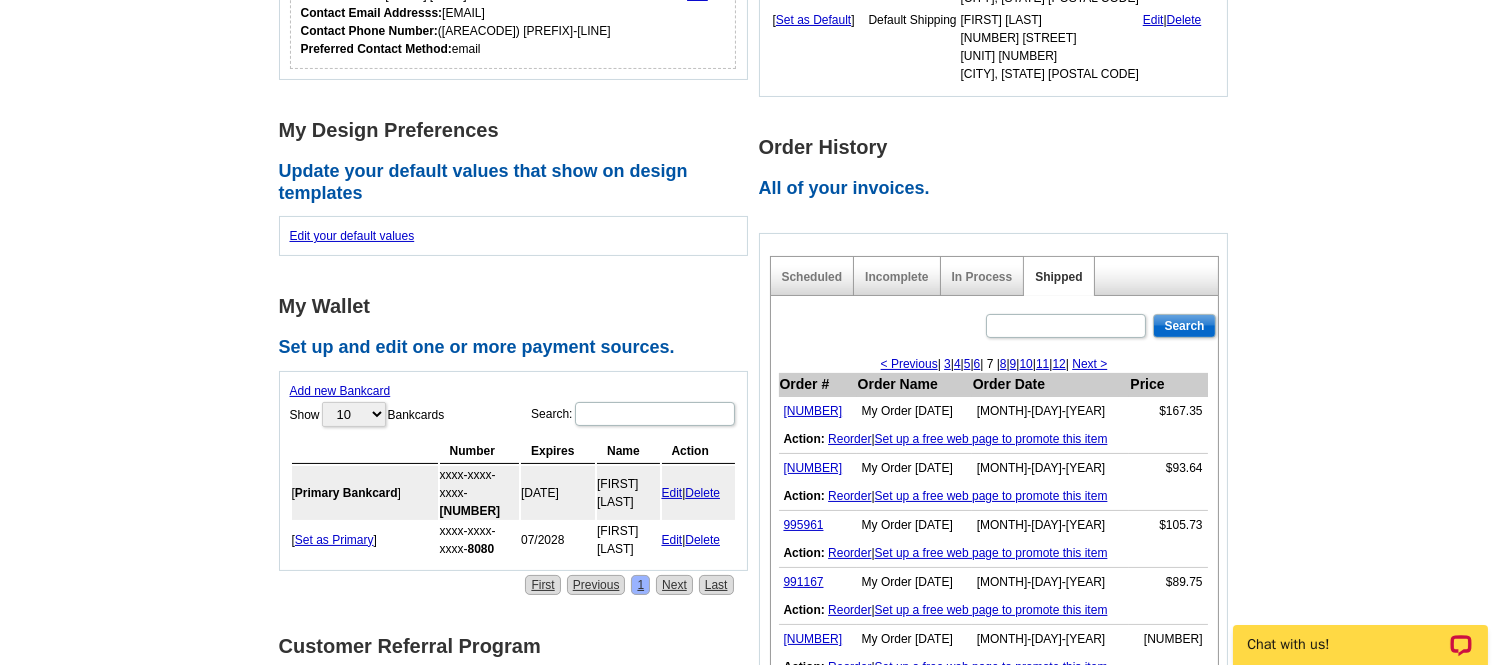 click on "Next >" at bounding box center [1089, 364] 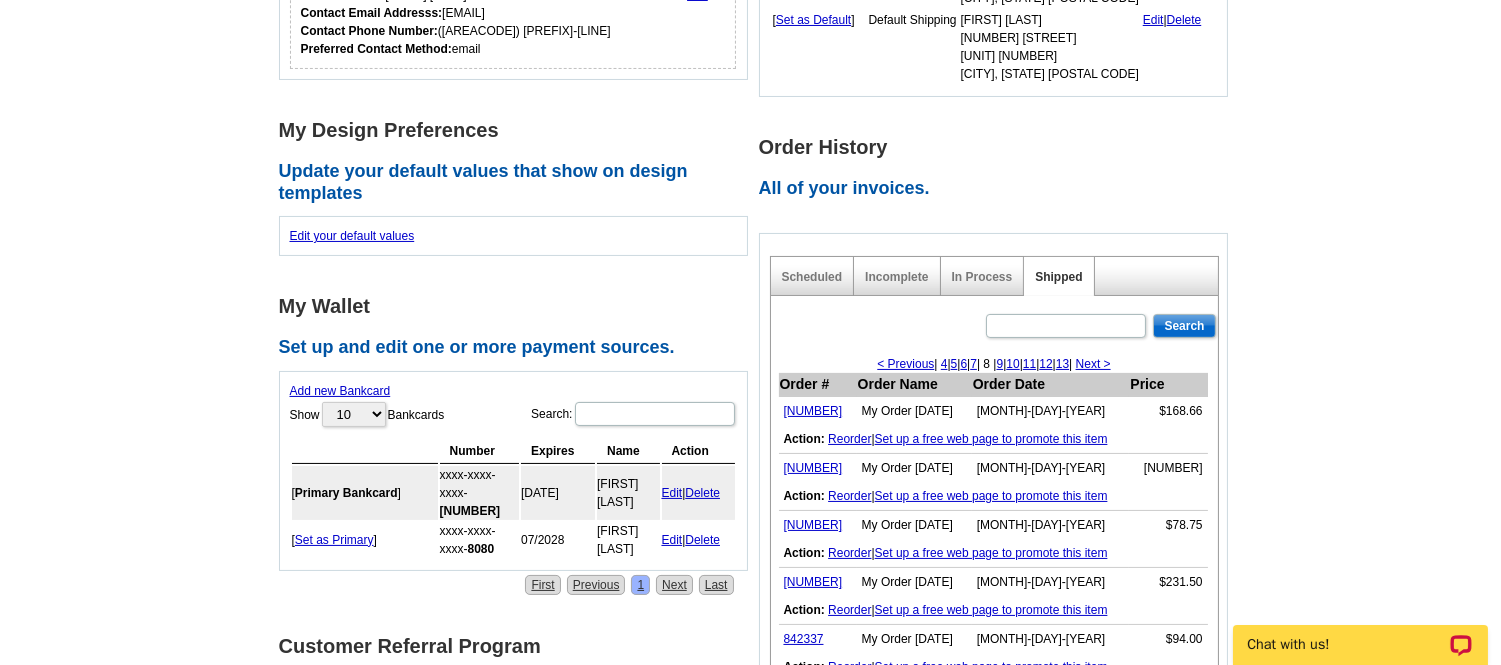 click on "Next >" at bounding box center (1093, 364) 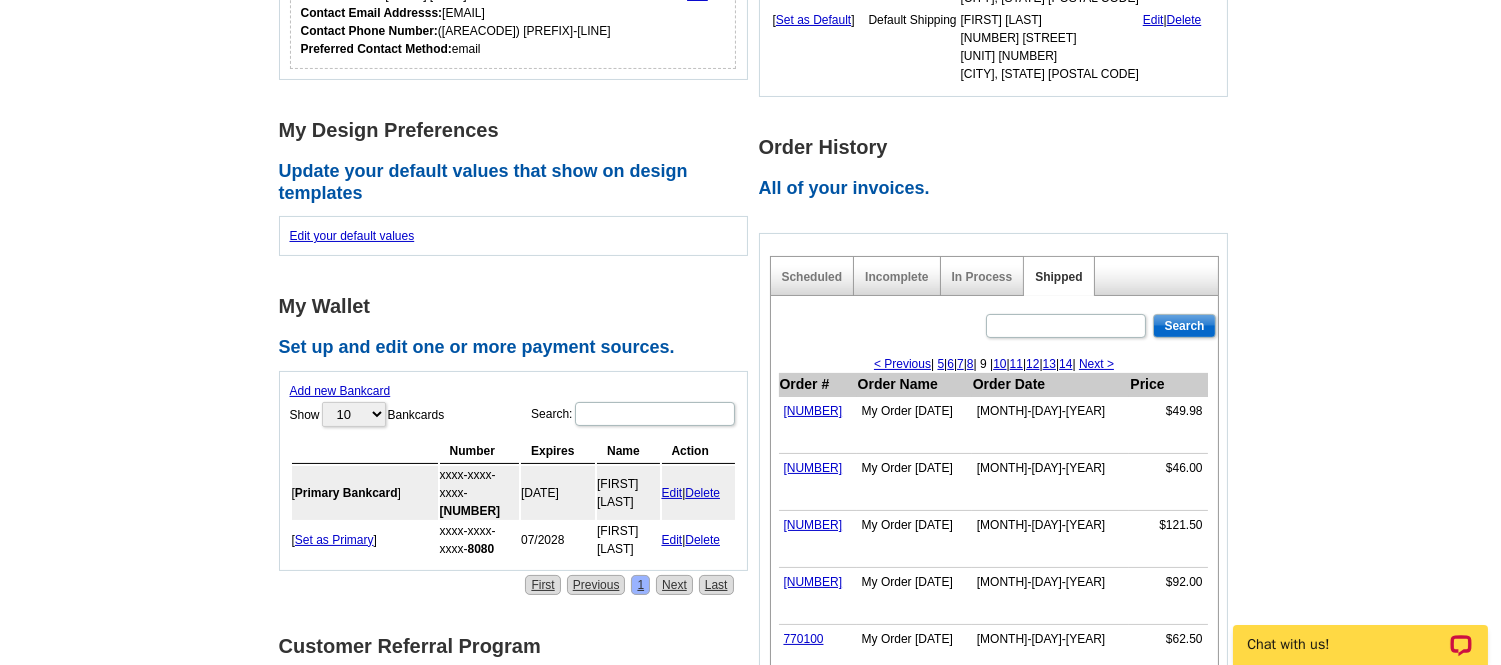click on "Next >" at bounding box center (1096, 364) 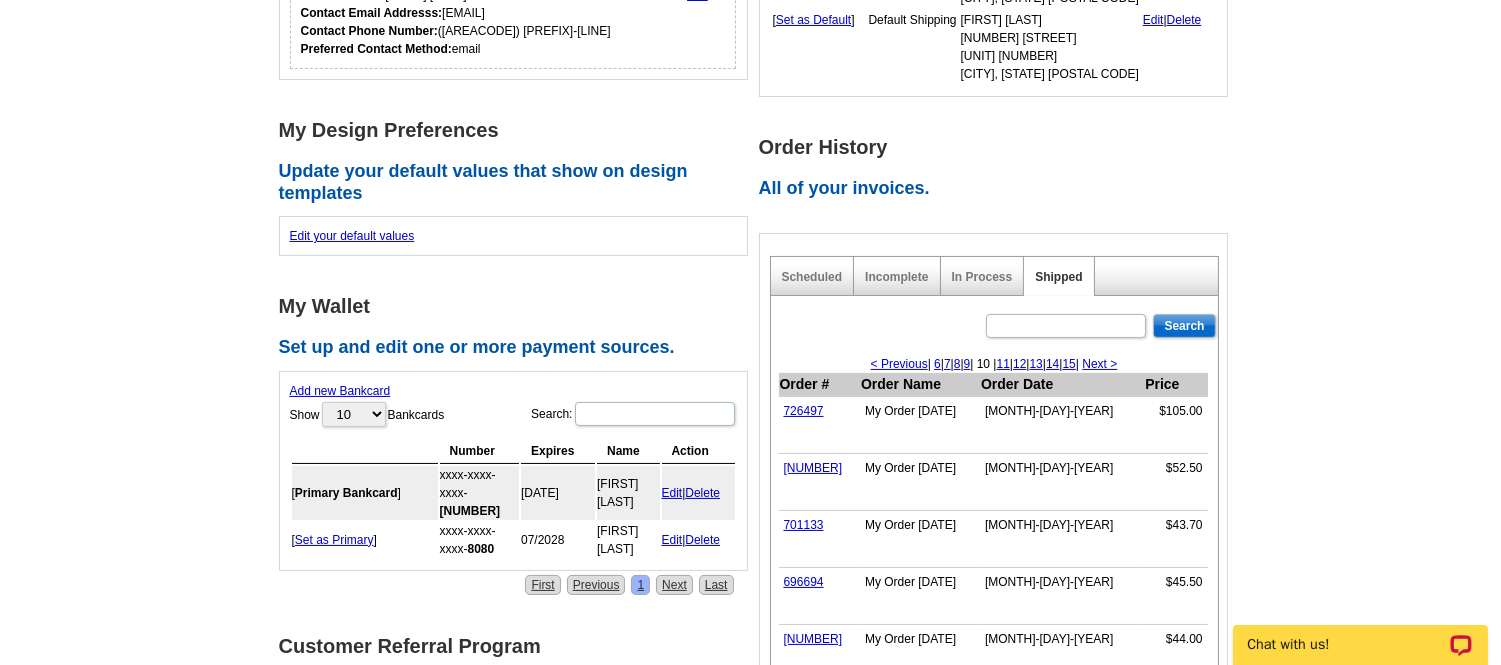 click on "Next >" at bounding box center [1099, 364] 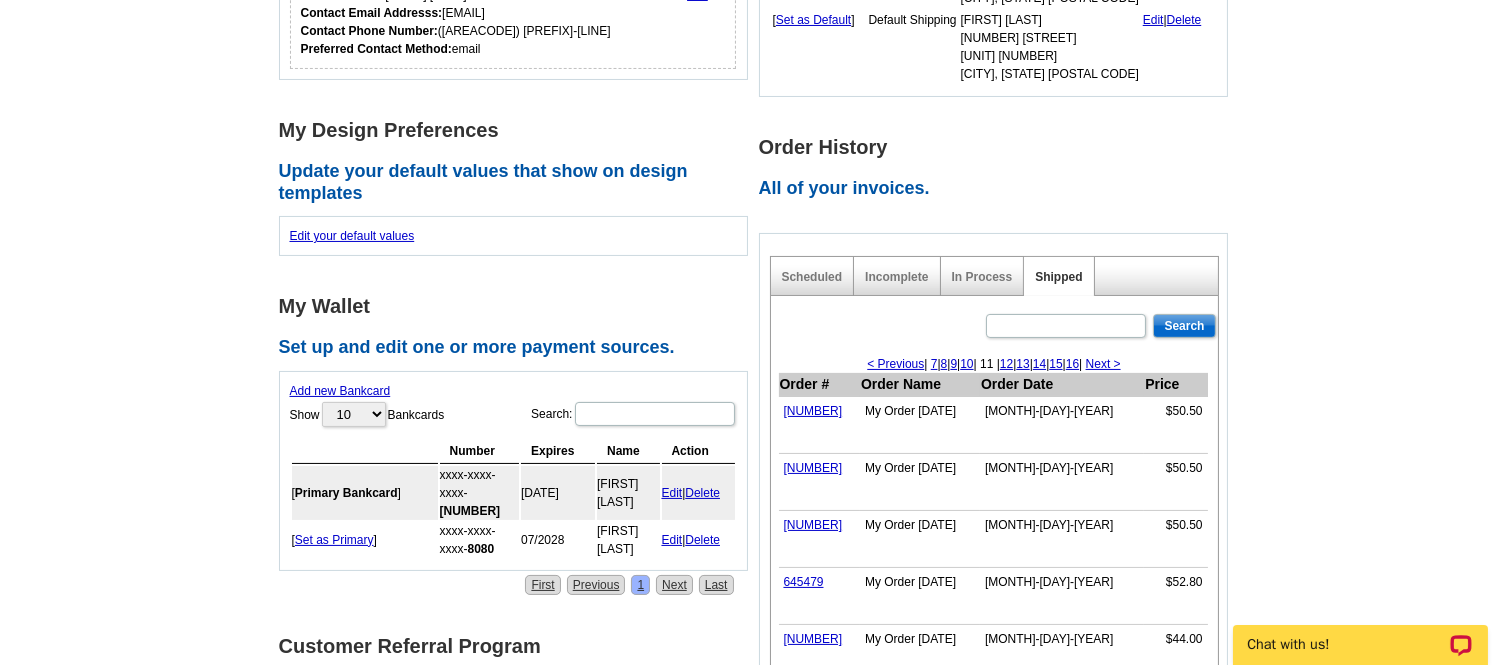 click on "Next >" at bounding box center [1103, 364] 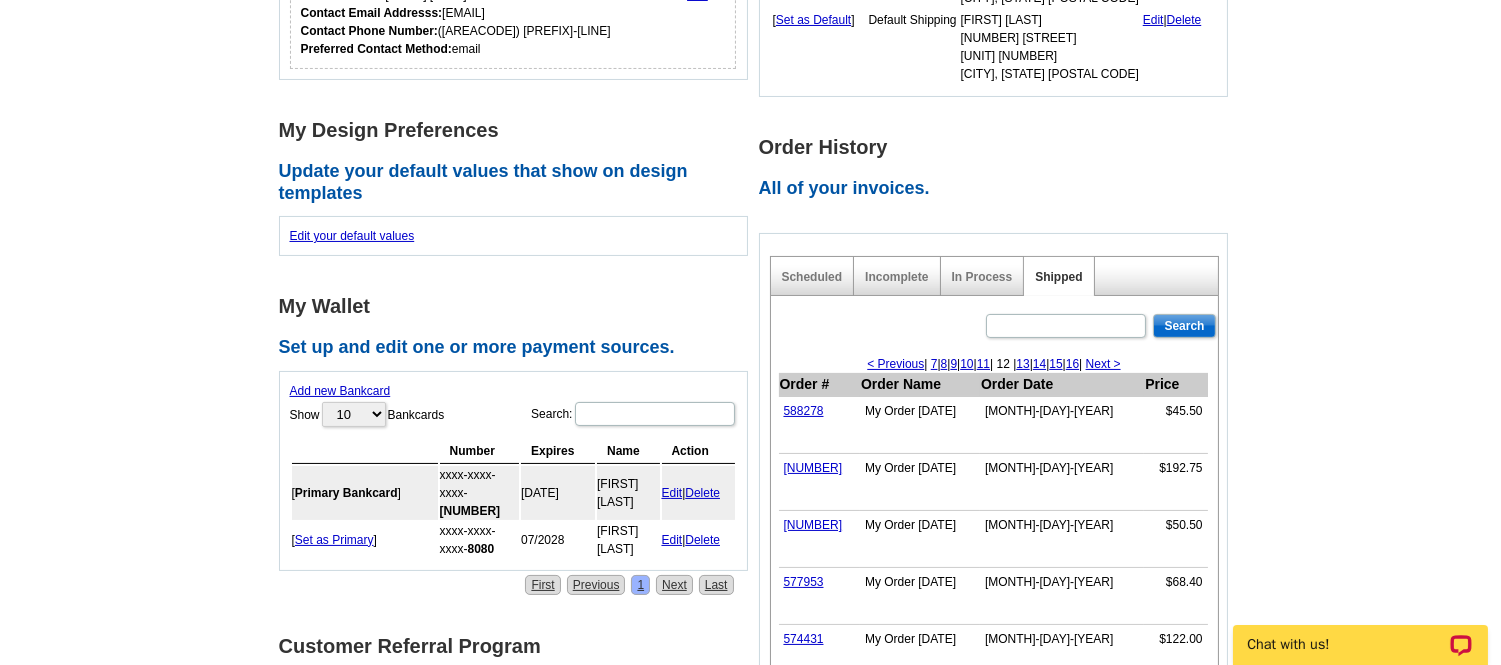 click on "16" at bounding box center (1072, 364) 